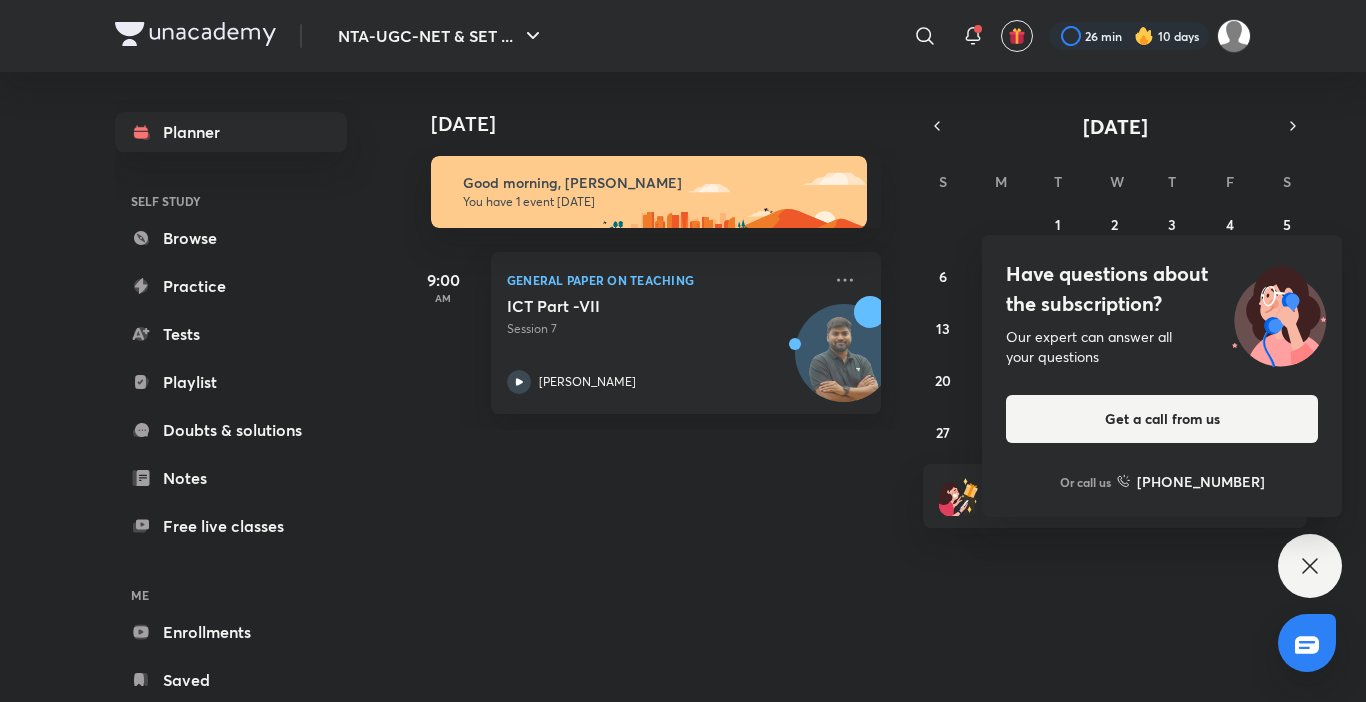 scroll, scrollTop: 0, scrollLeft: 0, axis: both 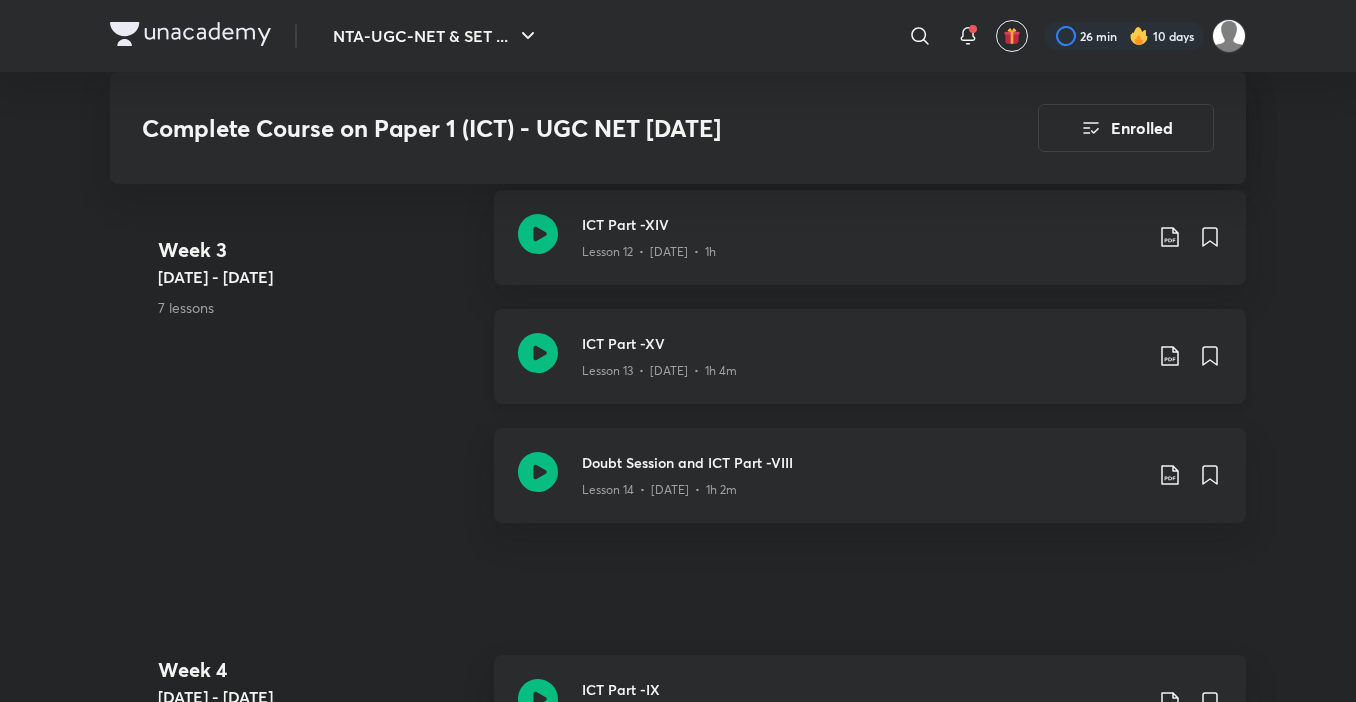 click on "Lesson 13  •  [DATE]  •  1h 4m" at bounding box center [659, 371] 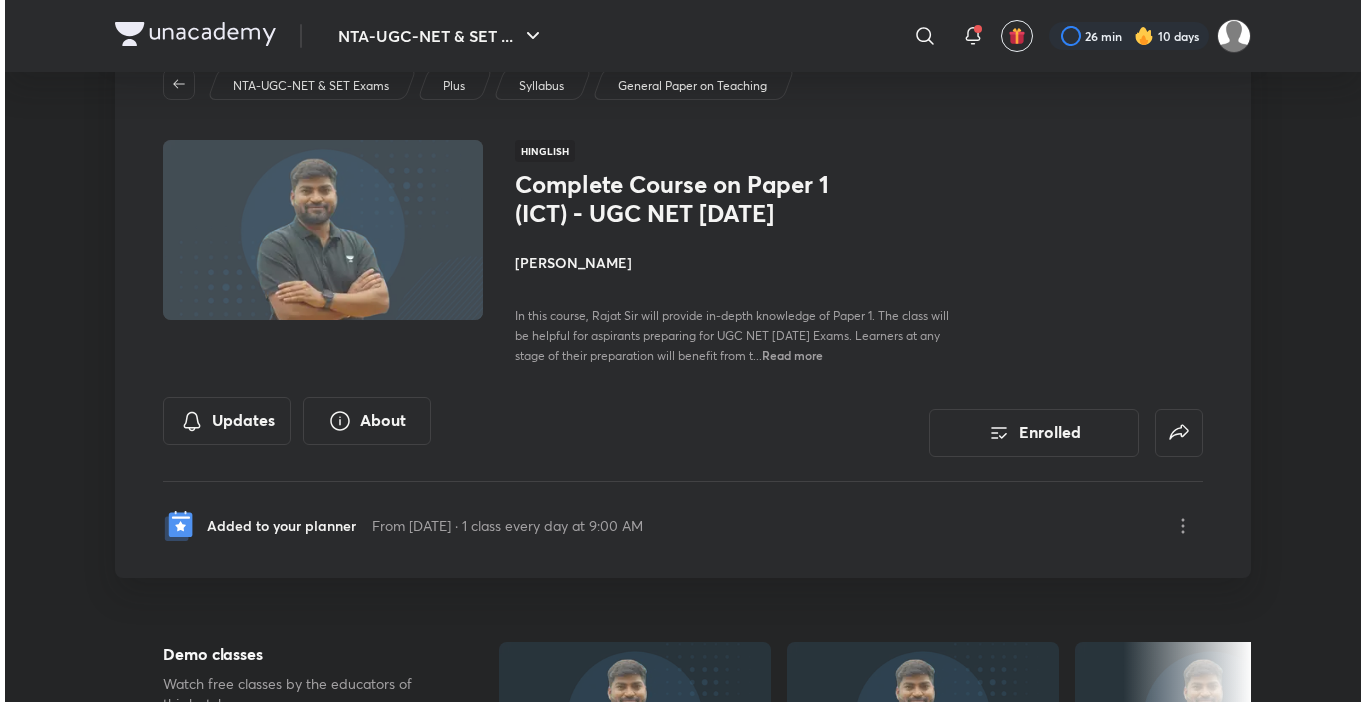 scroll, scrollTop: 0, scrollLeft: 0, axis: both 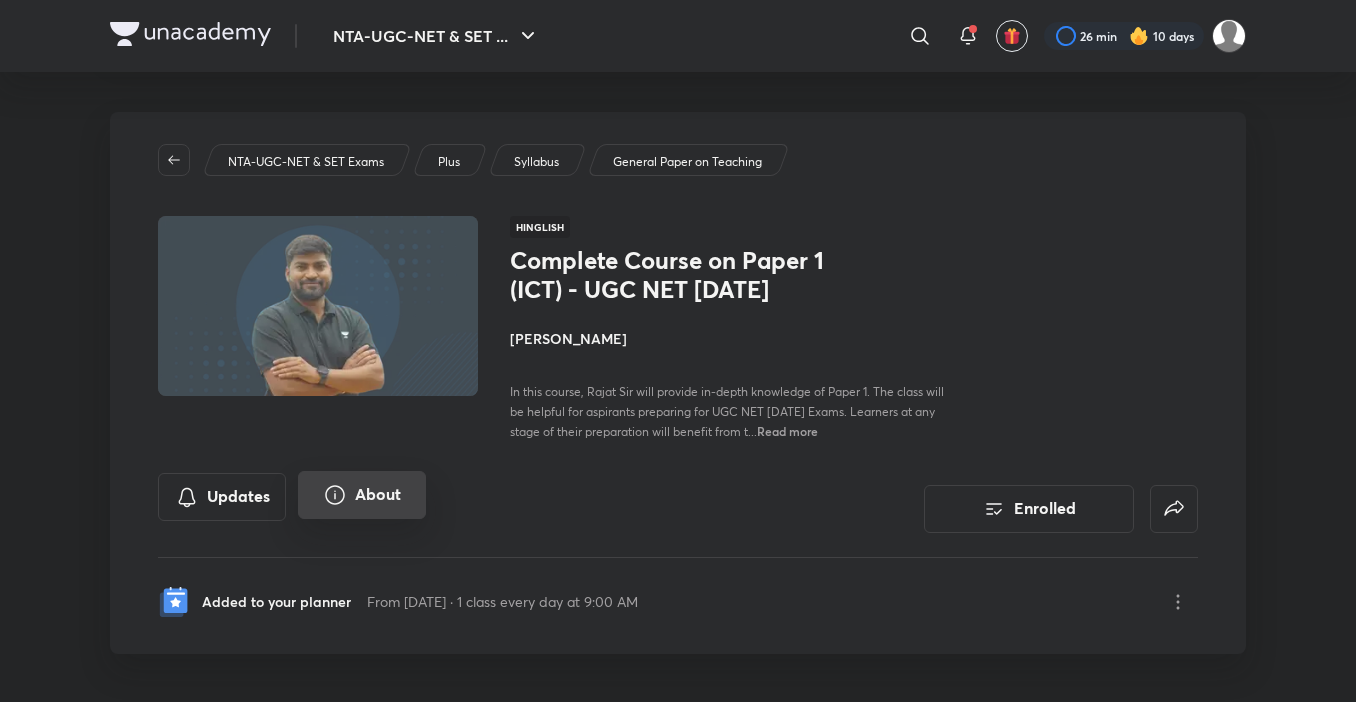 click on "About" at bounding box center [362, 495] 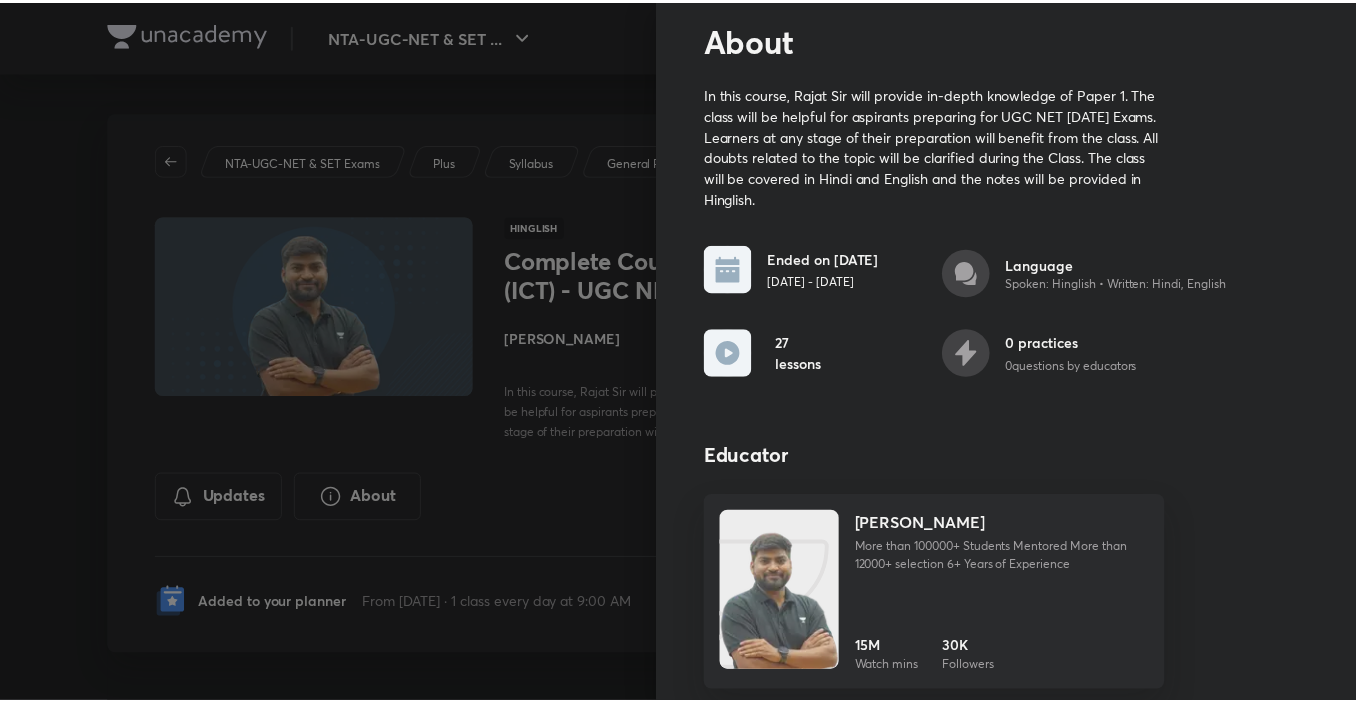 scroll, scrollTop: 64, scrollLeft: 0, axis: vertical 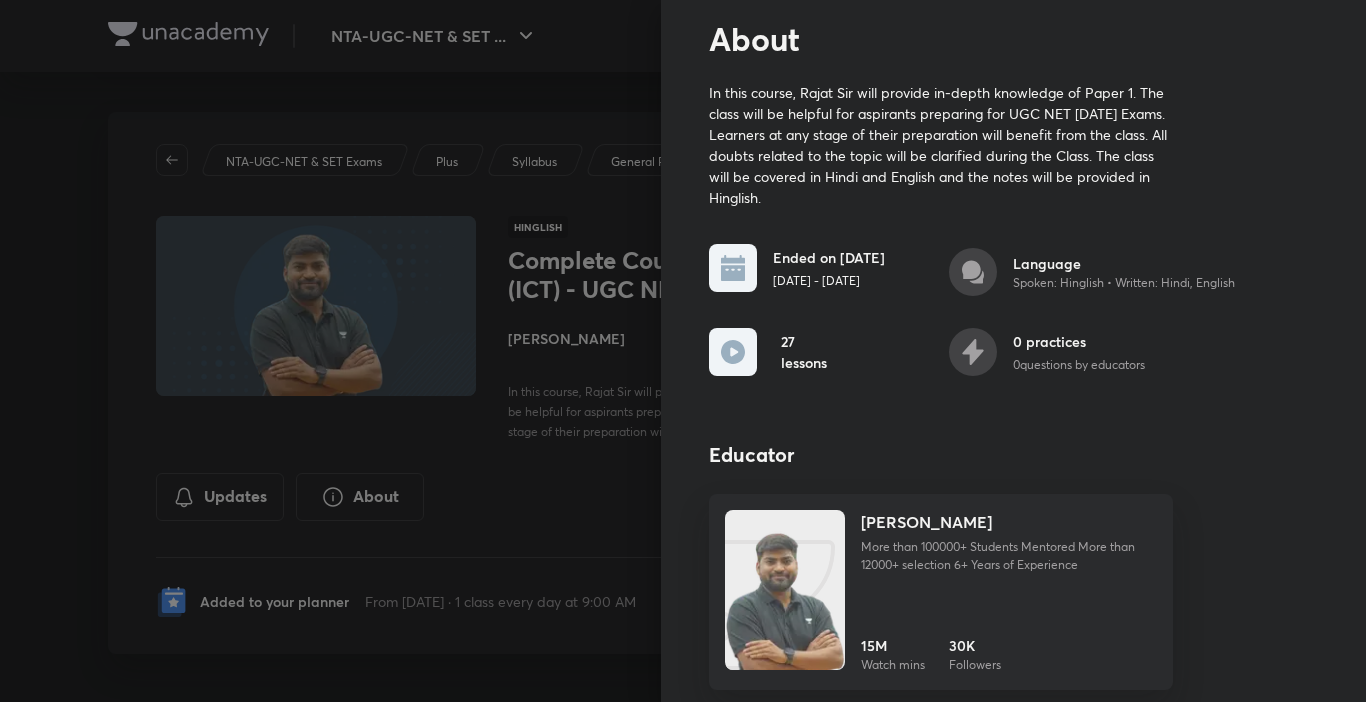 click at bounding box center [683, 351] 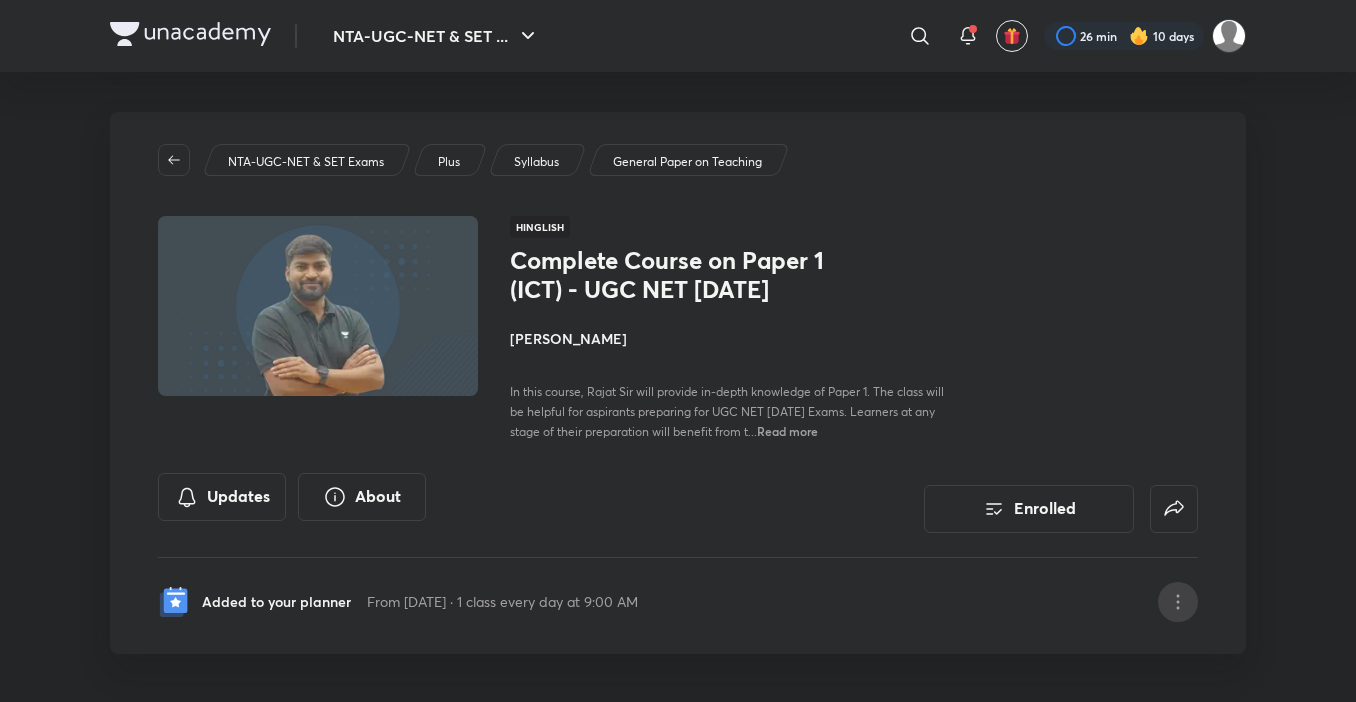 click 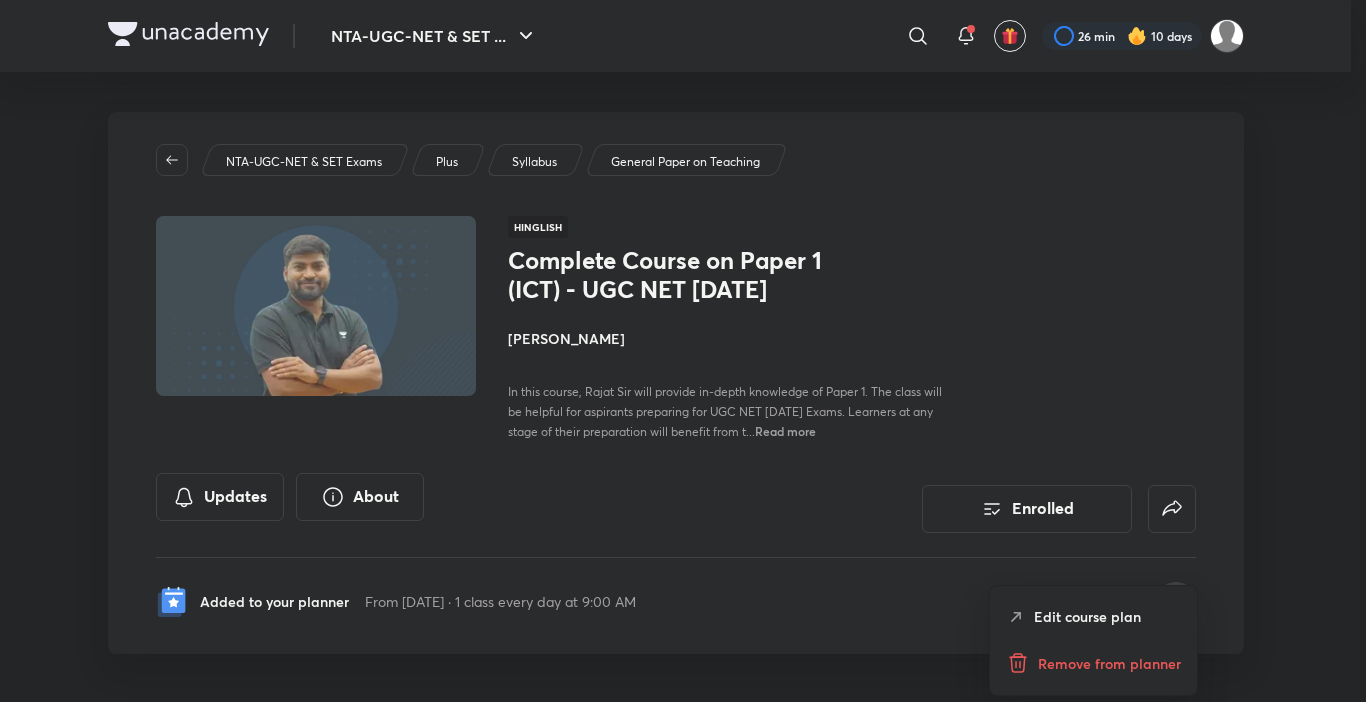 click at bounding box center (683, 351) 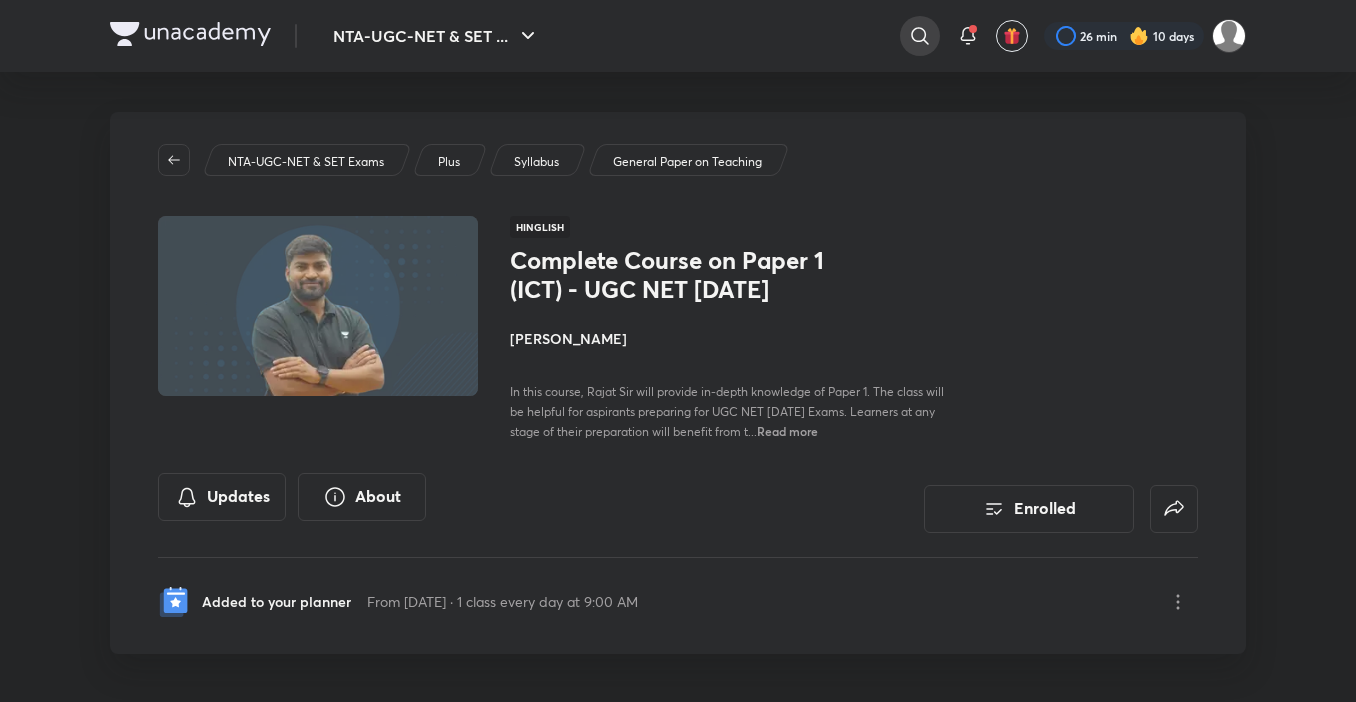 click 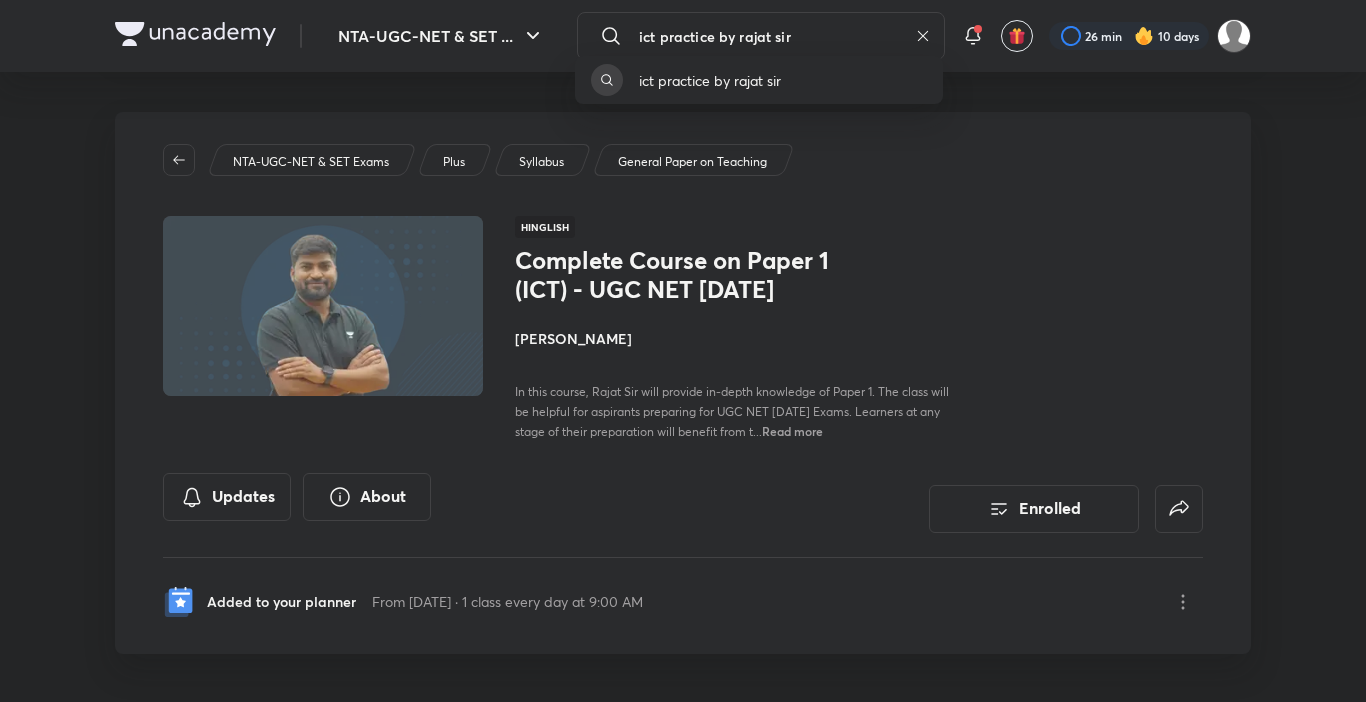 type on "ict practice by rajat sir" 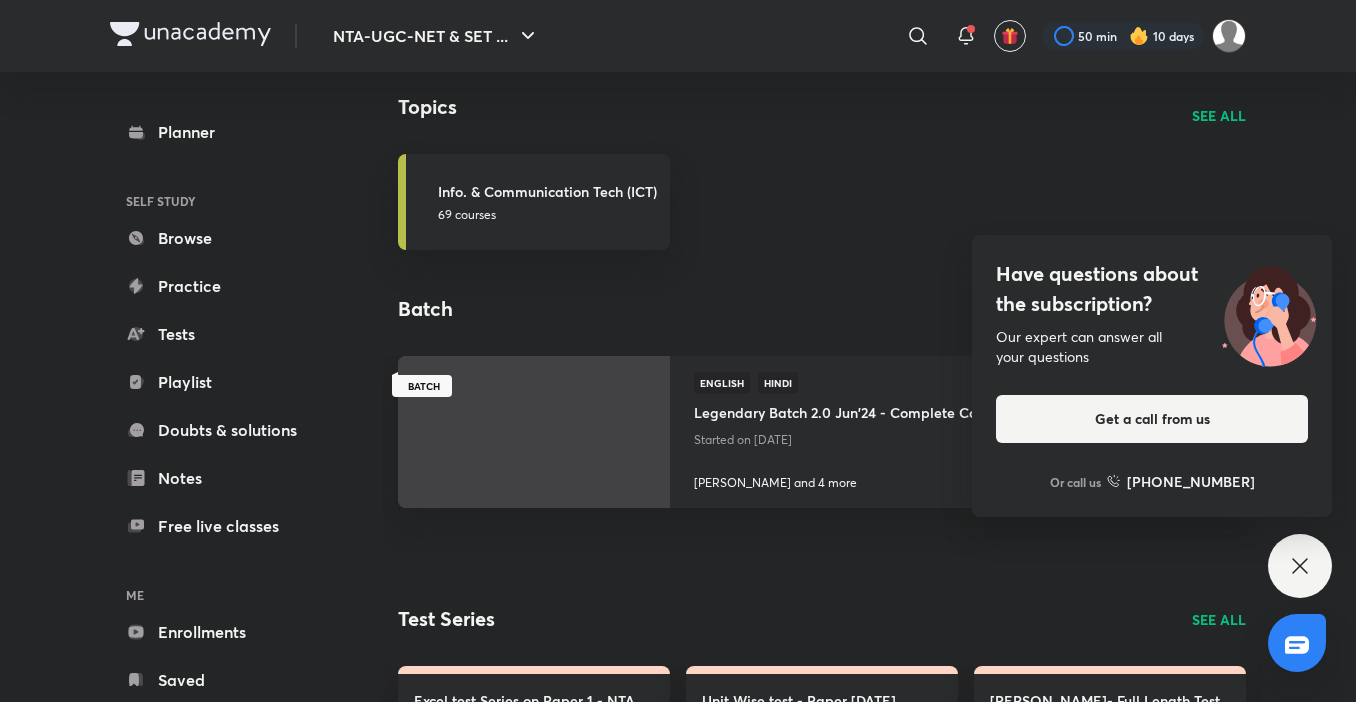 scroll, scrollTop: 1360, scrollLeft: 0, axis: vertical 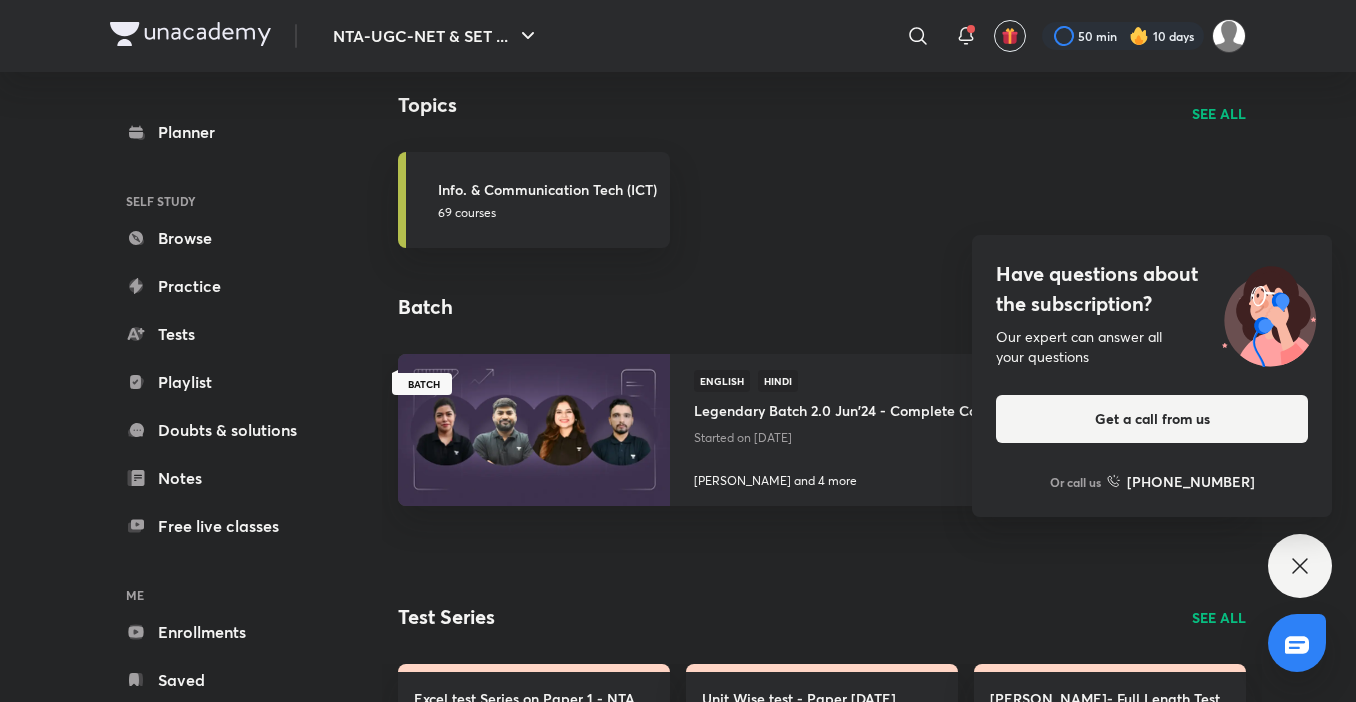 click 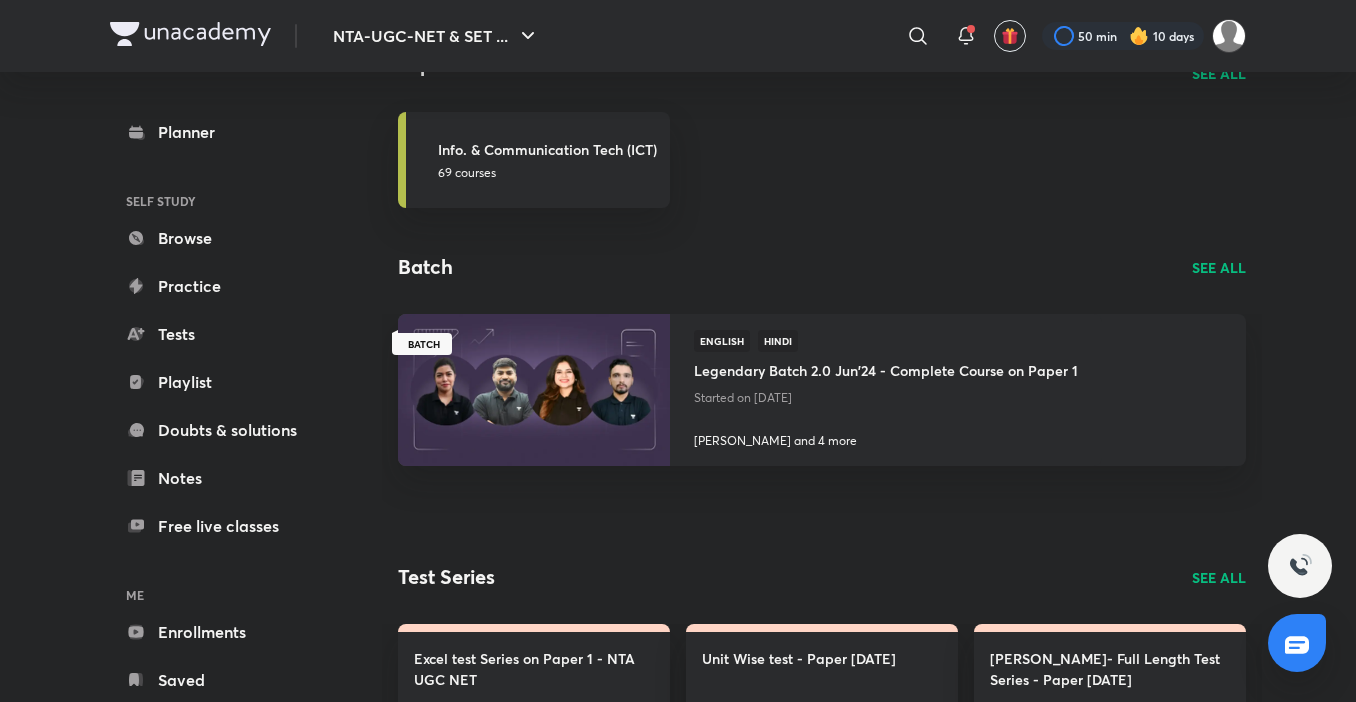 scroll, scrollTop: 1544, scrollLeft: 0, axis: vertical 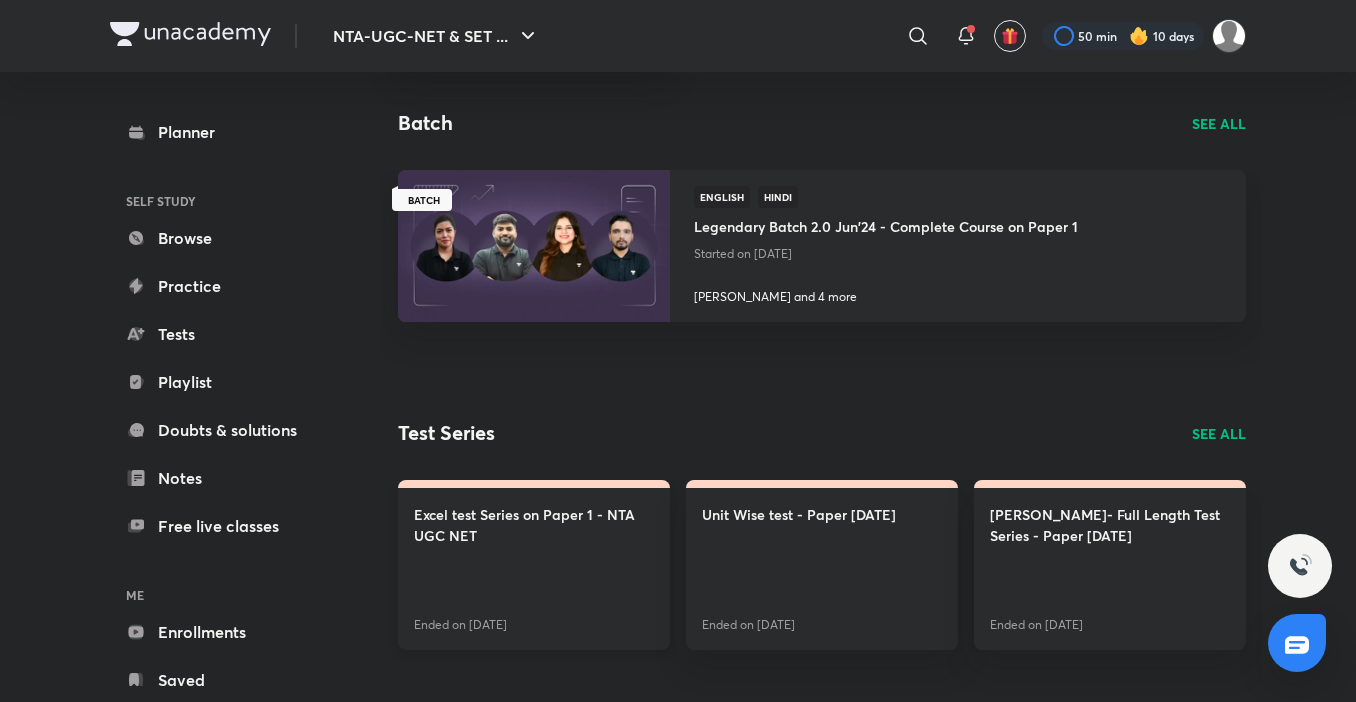 click on "Excel test Series on Paper 1 - NTA UGC NET" at bounding box center [534, 525] 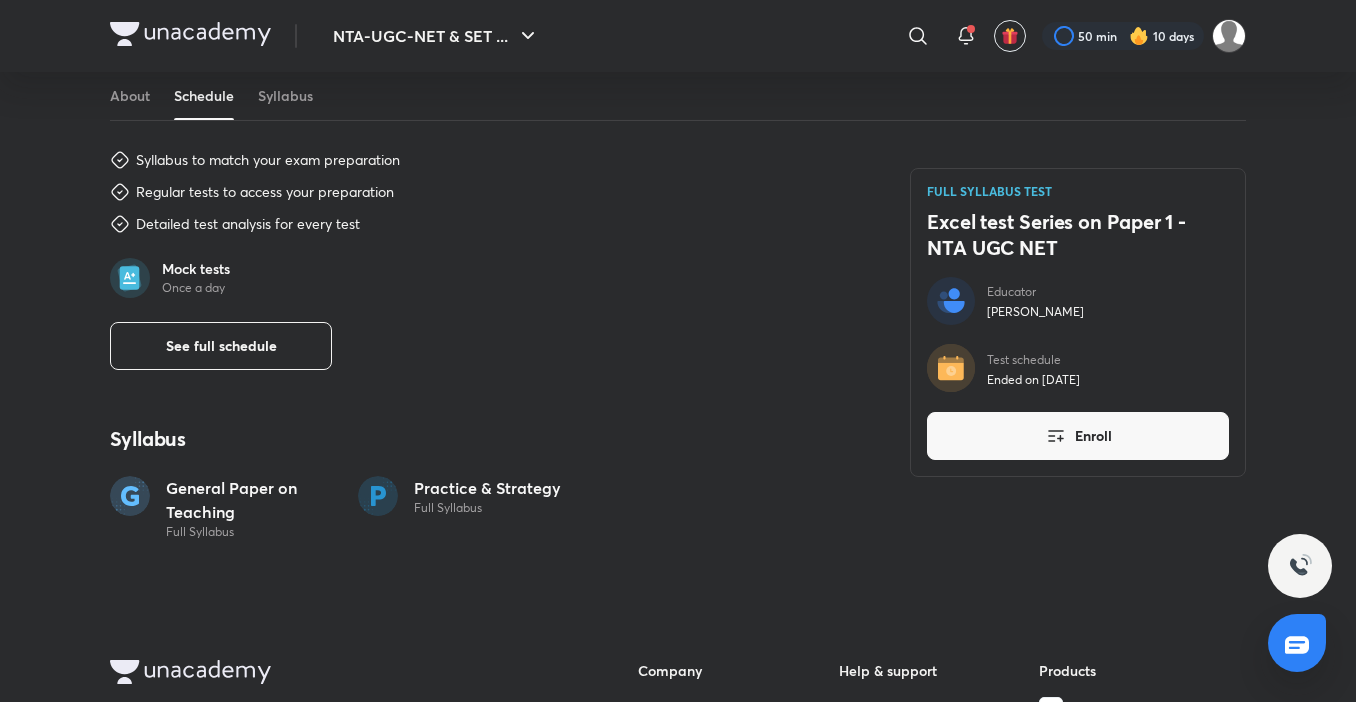 scroll, scrollTop: 760, scrollLeft: 0, axis: vertical 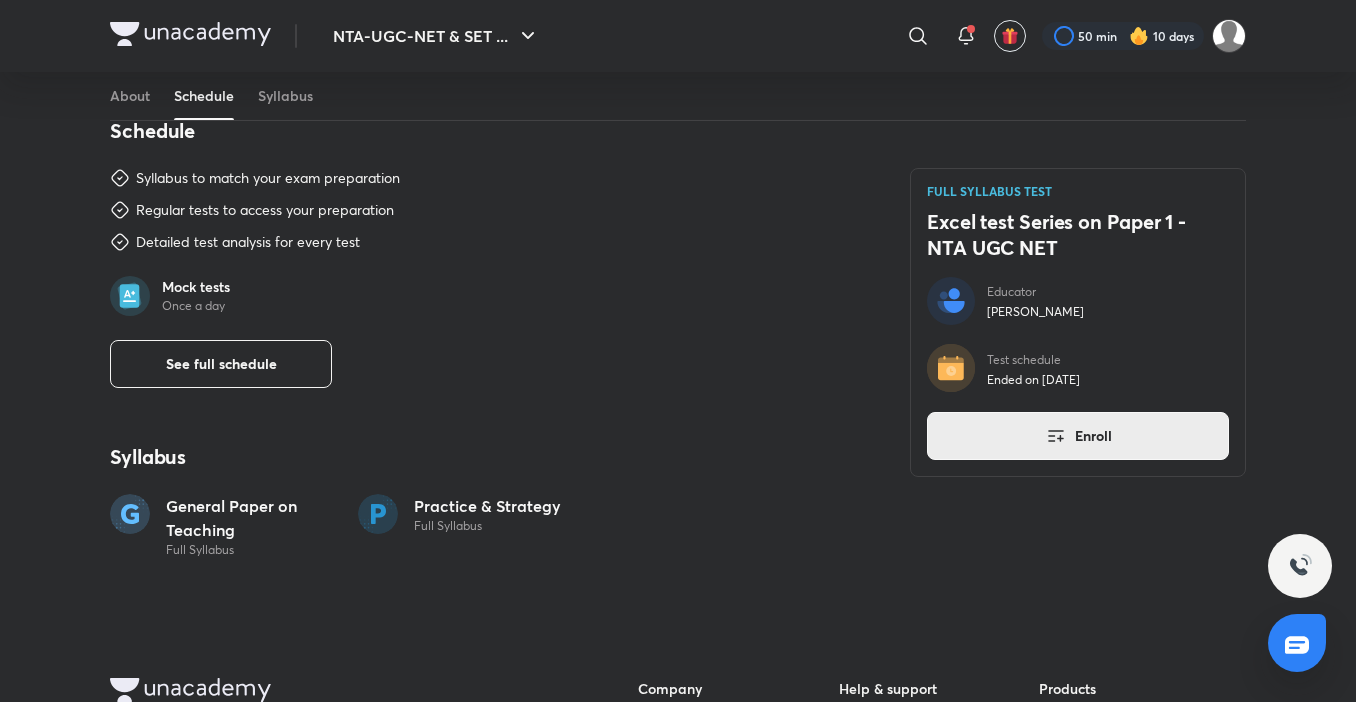 click on "Enroll" at bounding box center [1093, 436] 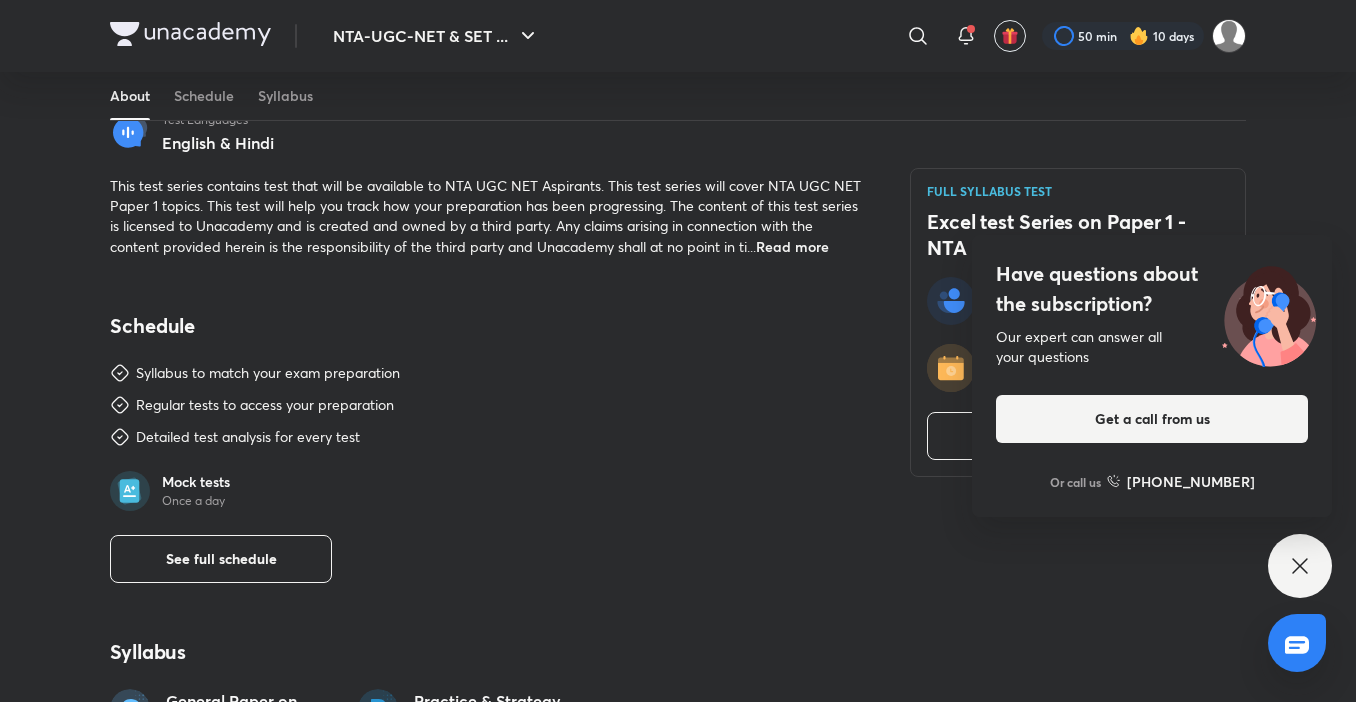 scroll, scrollTop: 600, scrollLeft: 0, axis: vertical 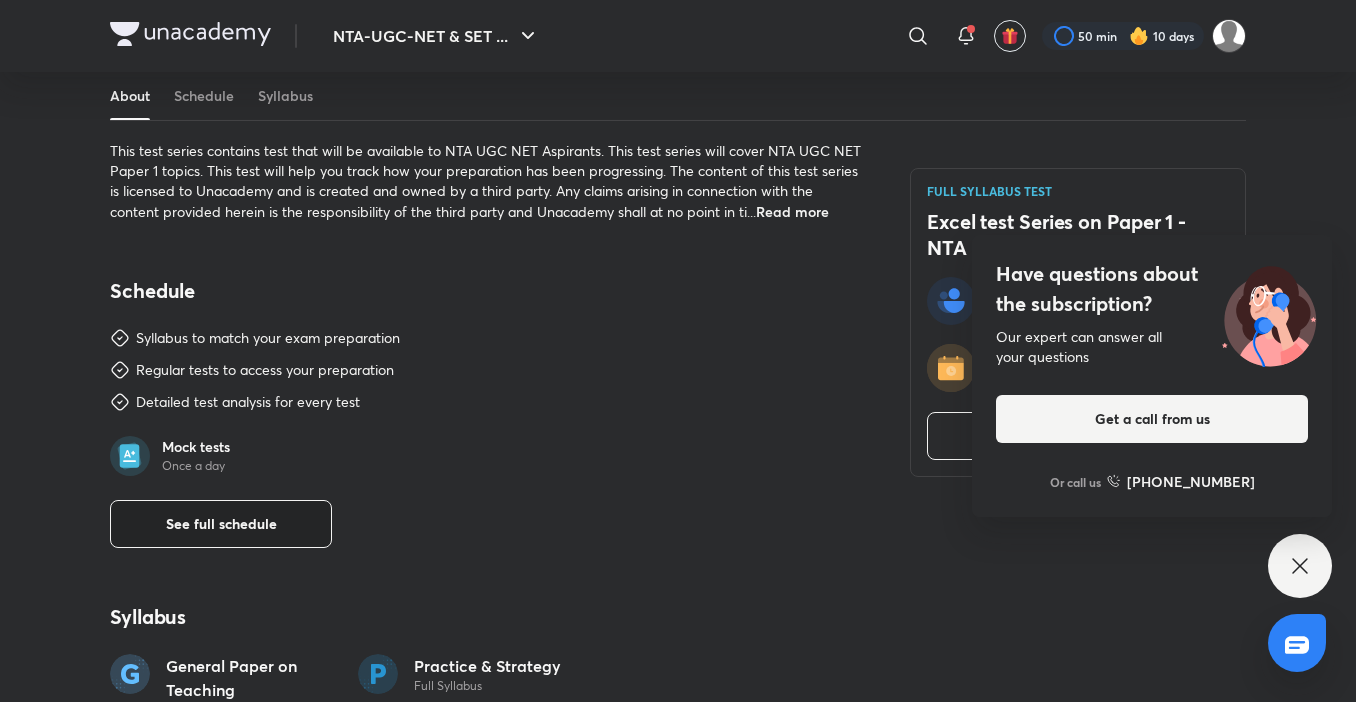 click on "See full schedule" at bounding box center (221, 524) 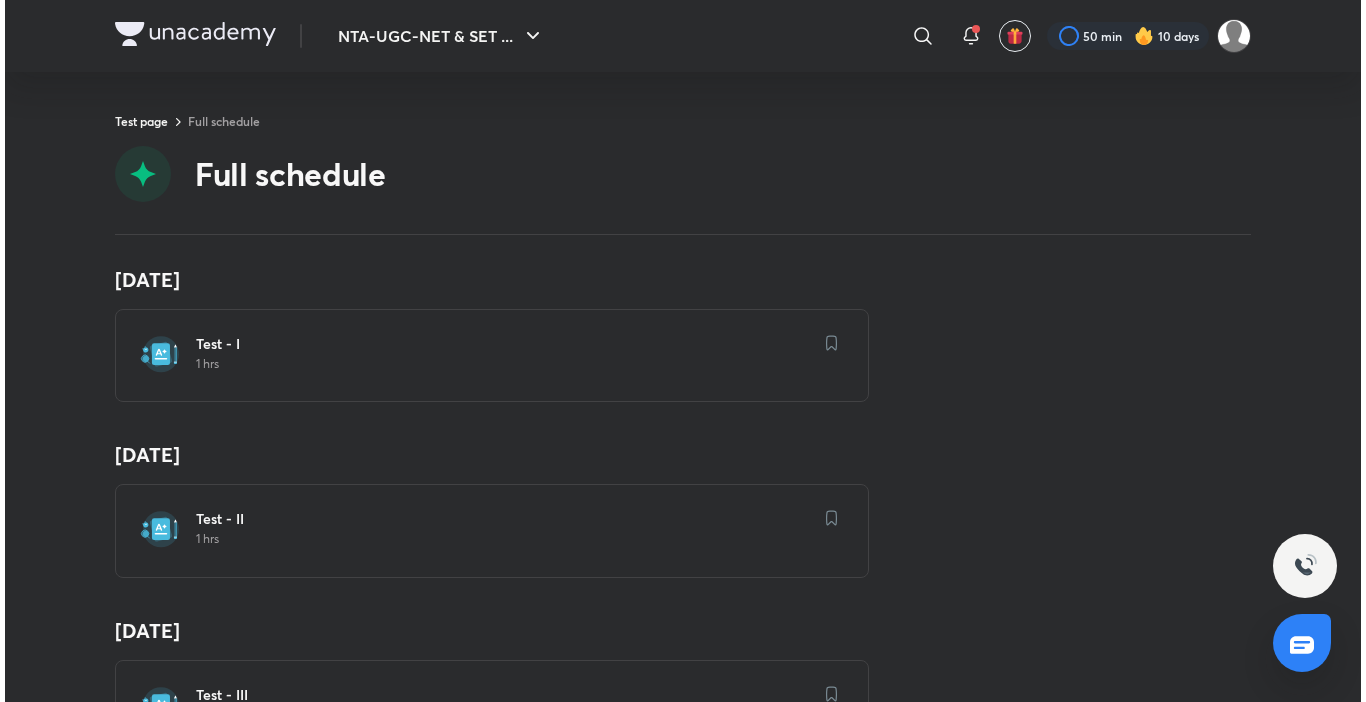 scroll, scrollTop: 0, scrollLeft: 0, axis: both 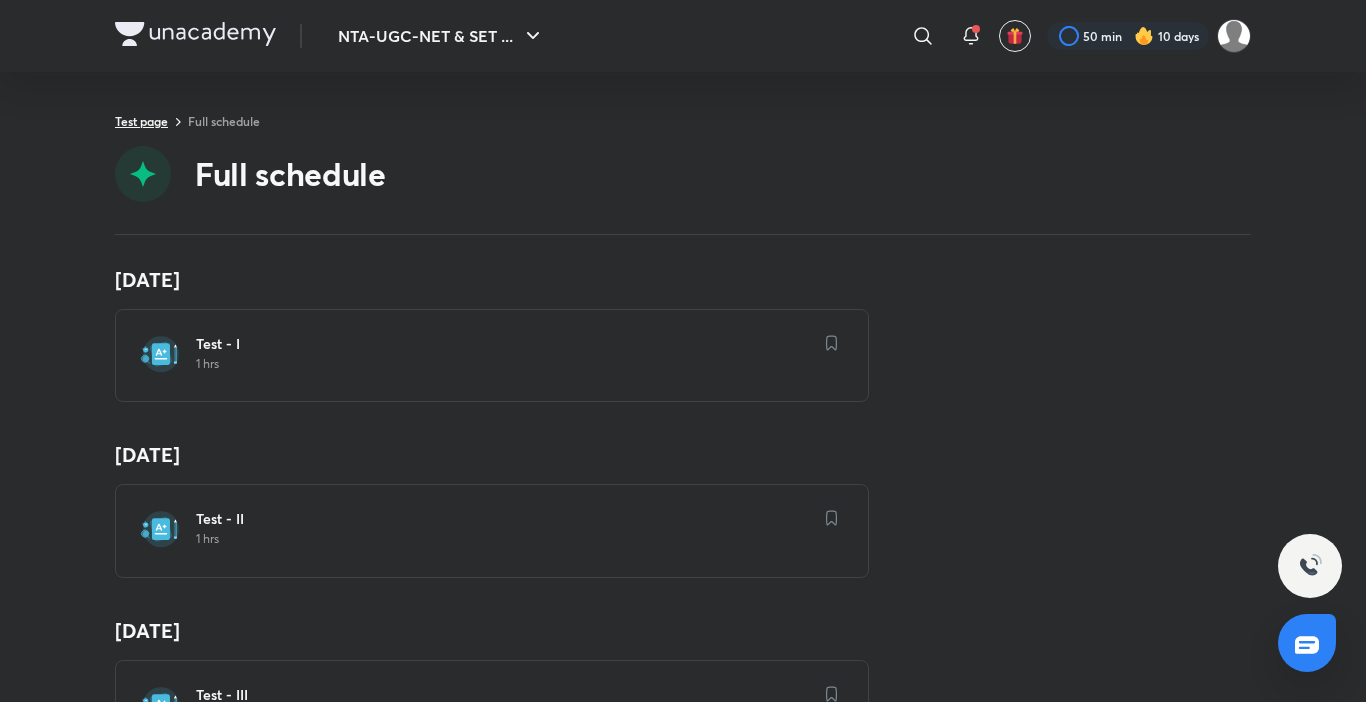 click on "Test page" at bounding box center (141, 121) 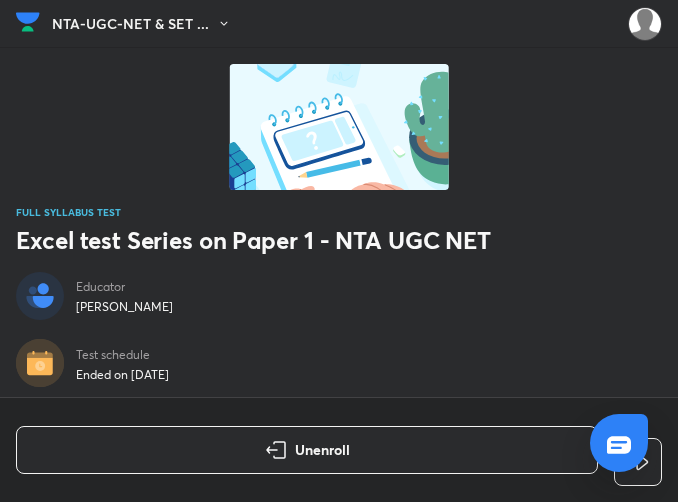 scroll, scrollTop: 0, scrollLeft: 0, axis: both 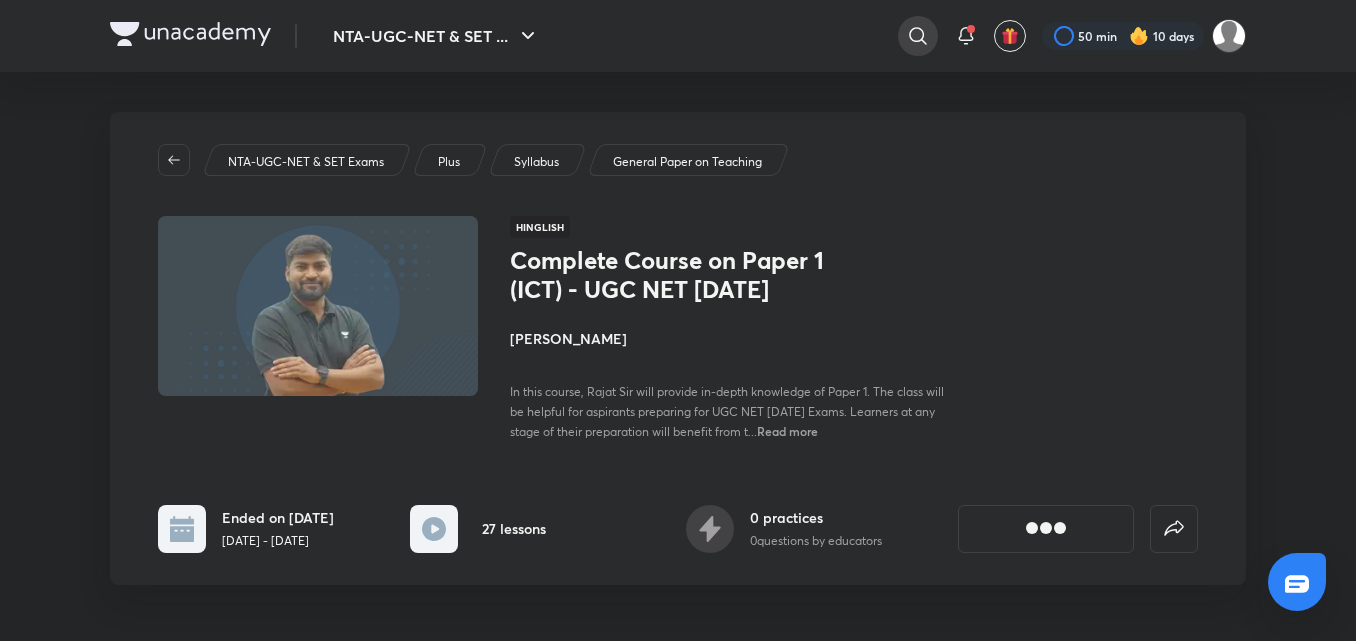 click 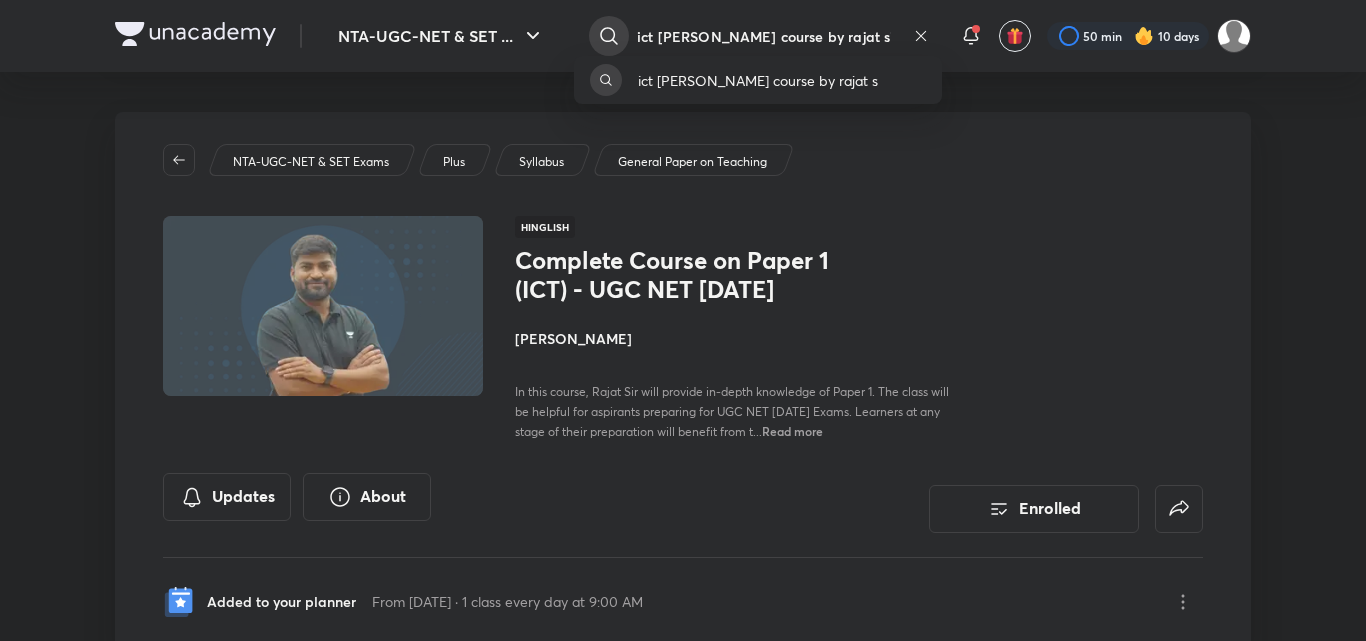 type on "ict [PERSON_NAME] course by rajat sir" 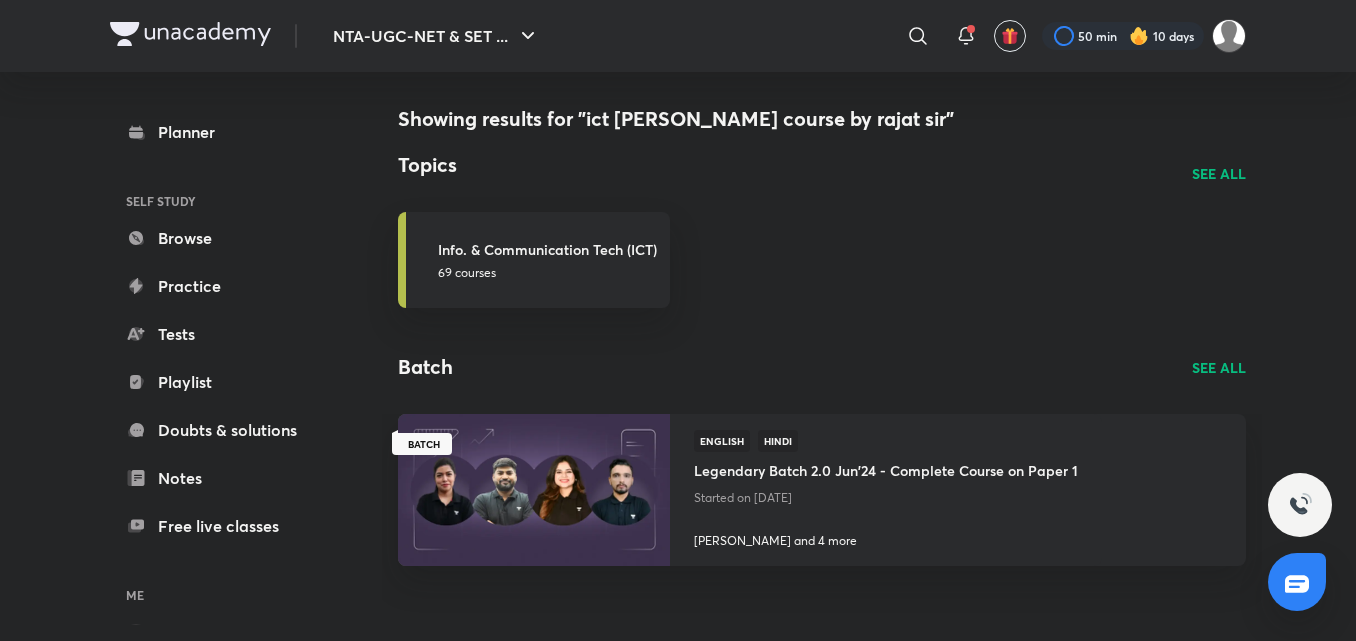 scroll, scrollTop: 0, scrollLeft: 0, axis: both 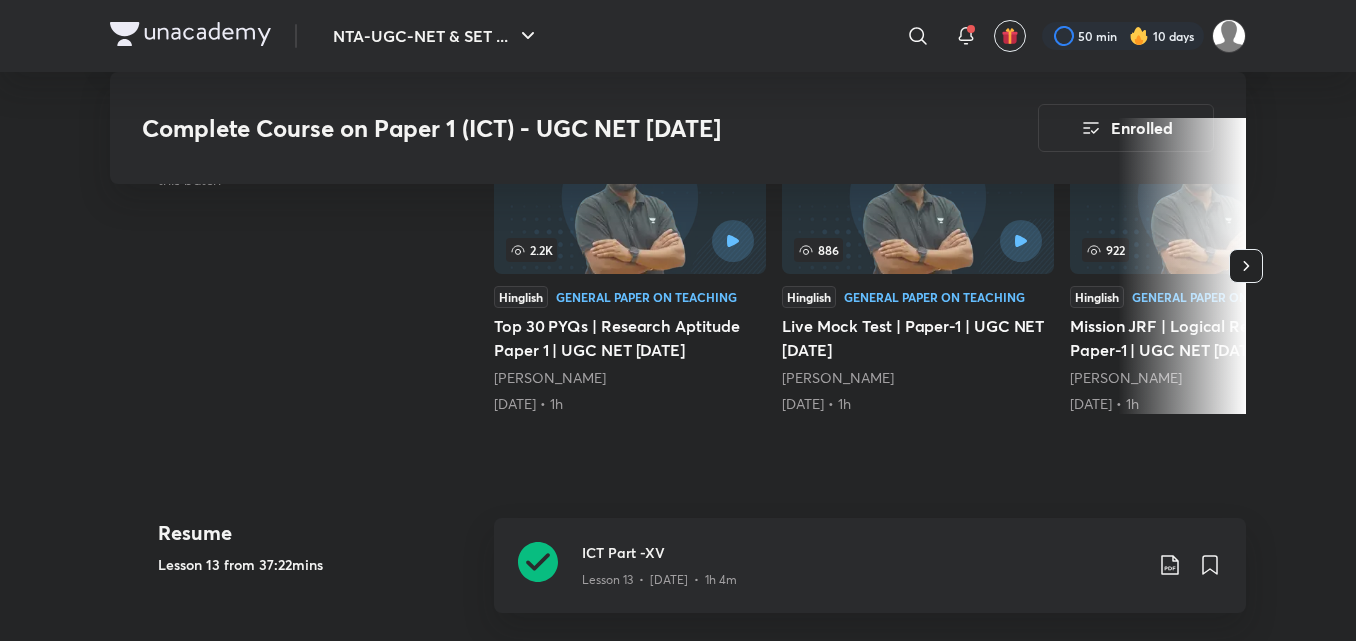 click 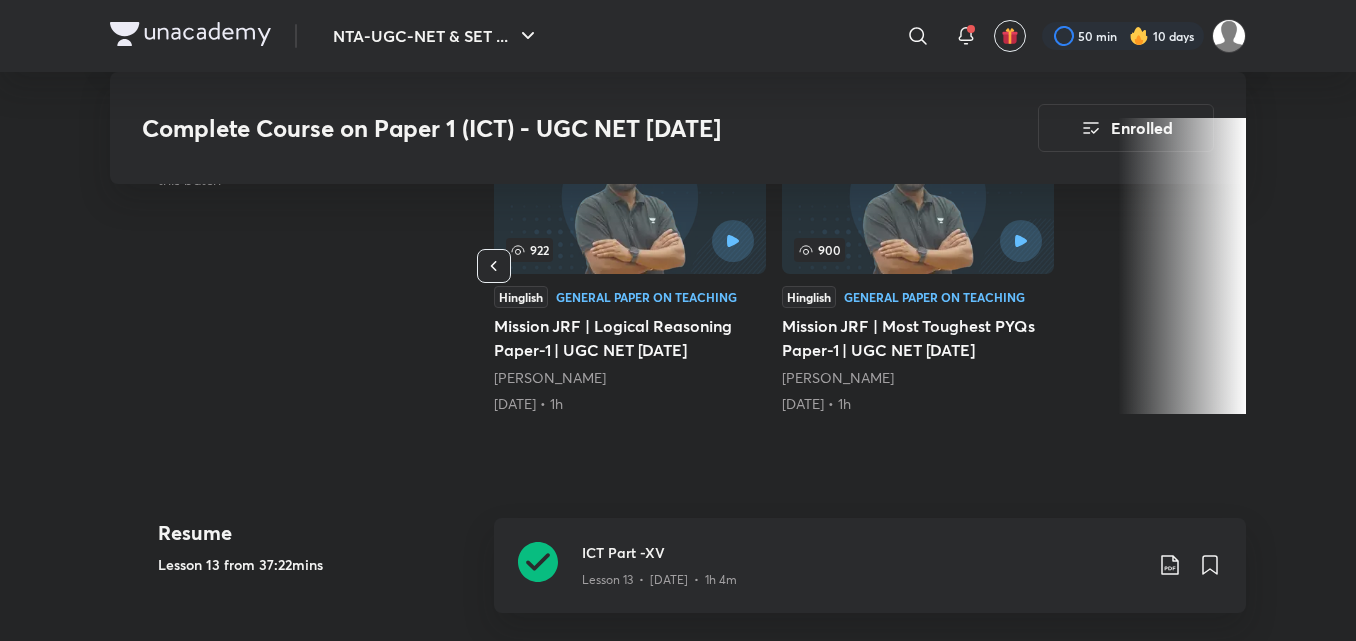 click at bounding box center (1182, 266) 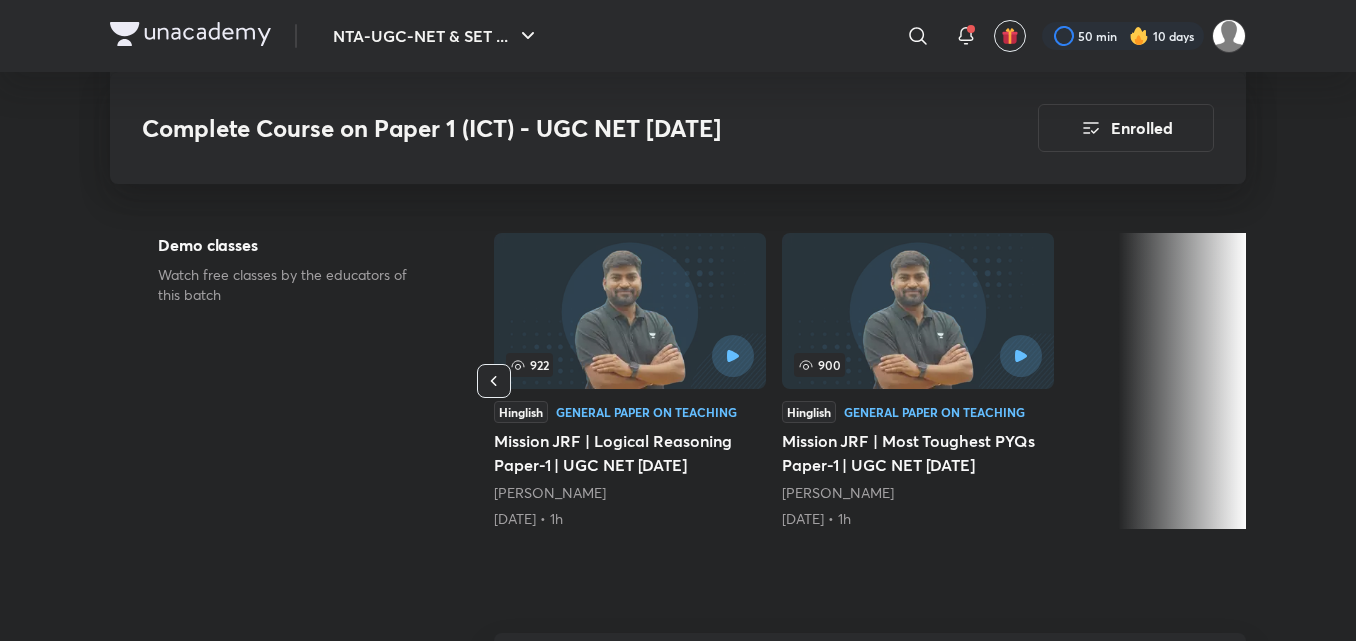 scroll, scrollTop: 440, scrollLeft: 0, axis: vertical 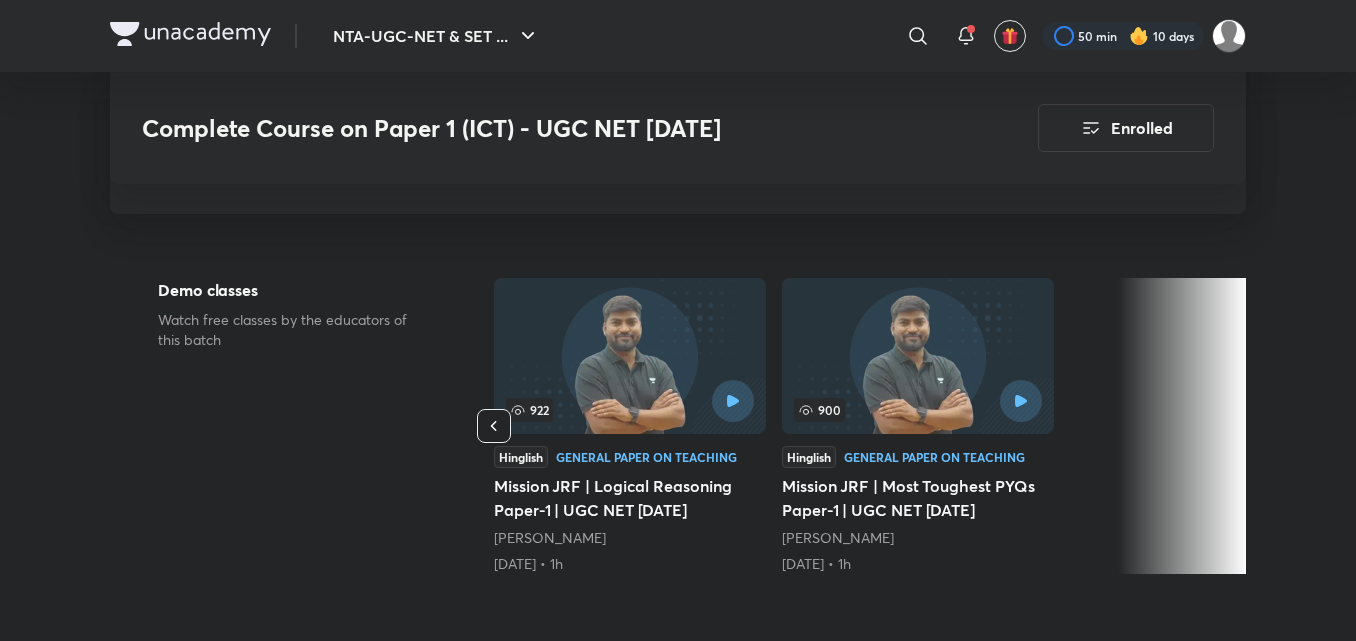 click 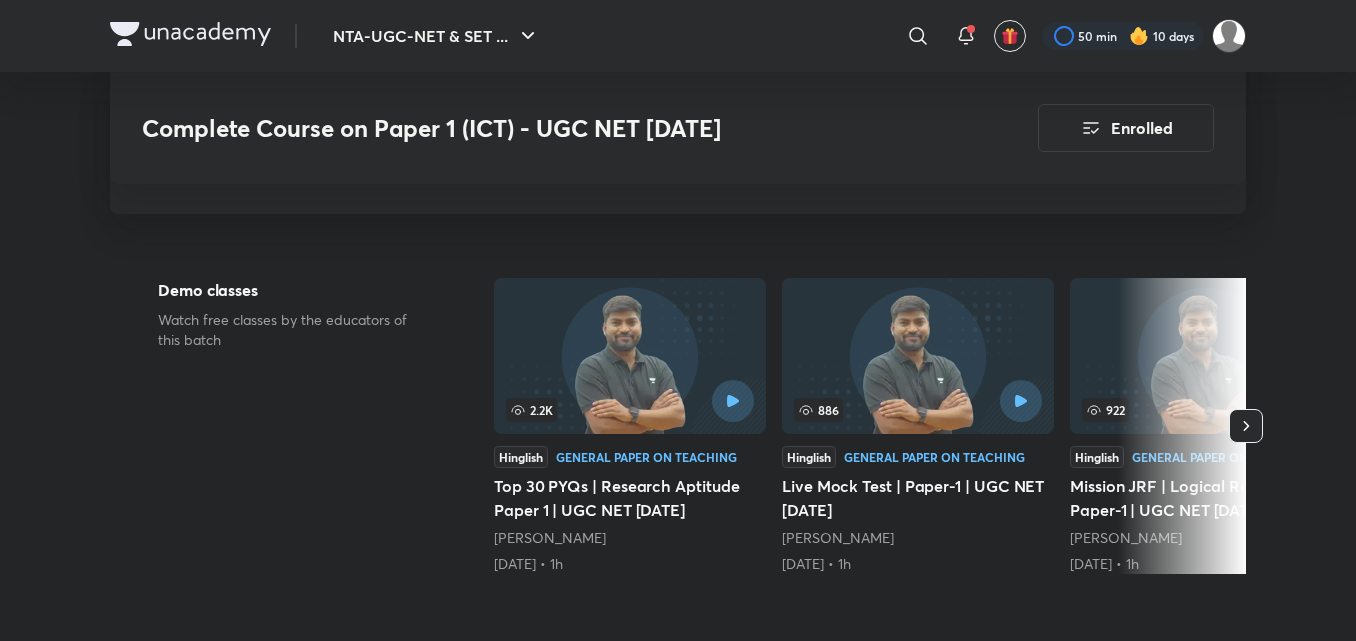 click on "Demo classes   Watch free classes by the educators of this batch   2.2K Hinglish General Paper on Teaching Top 30 PYQs | Research Aptitude Paper 1 | UGC NET [DATE] [PERSON_NAME] [DATE] • 1h    886 Hinglish General Paper on Teaching Live Mock Test | Paper-1 | UGC NET [DATE] [PERSON_NAME] [DATE] • 1h    922 Hinglish General Paper on Teaching Mission JRF | Logical Reasoning Paper-1 | UGC NET [DATE] [PERSON_NAME] [DATE] • 1h    900 Hinglish General Paper on Teaching Mission JRF | Most Toughest PYQs Paper-1 | UGC NET [DATE] [PERSON_NAME] [DATE] • 1h" at bounding box center (678, 430) 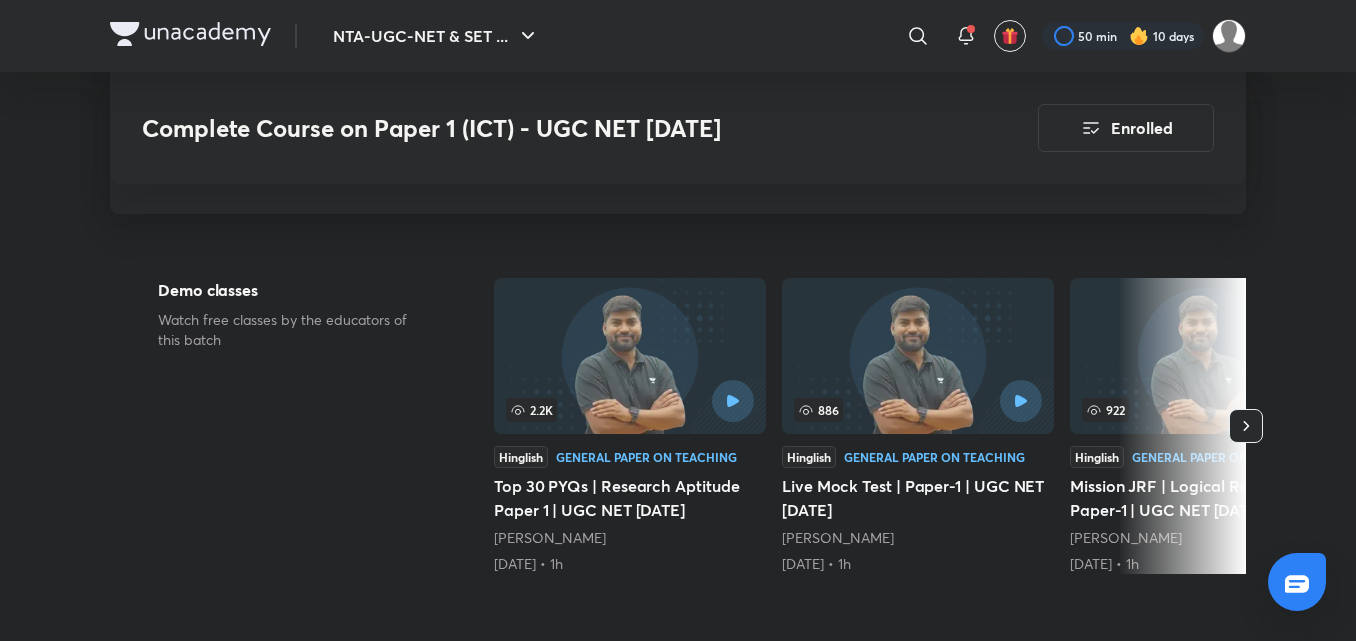scroll, scrollTop: 0, scrollLeft: 0, axis: both 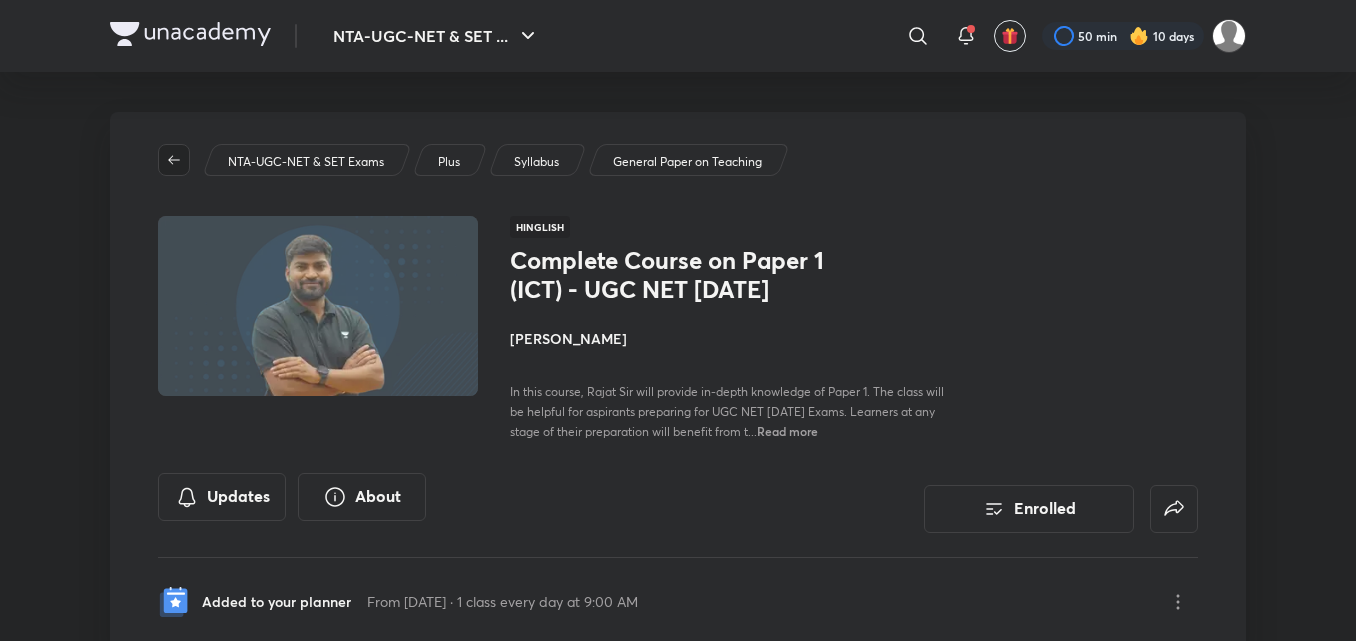 click 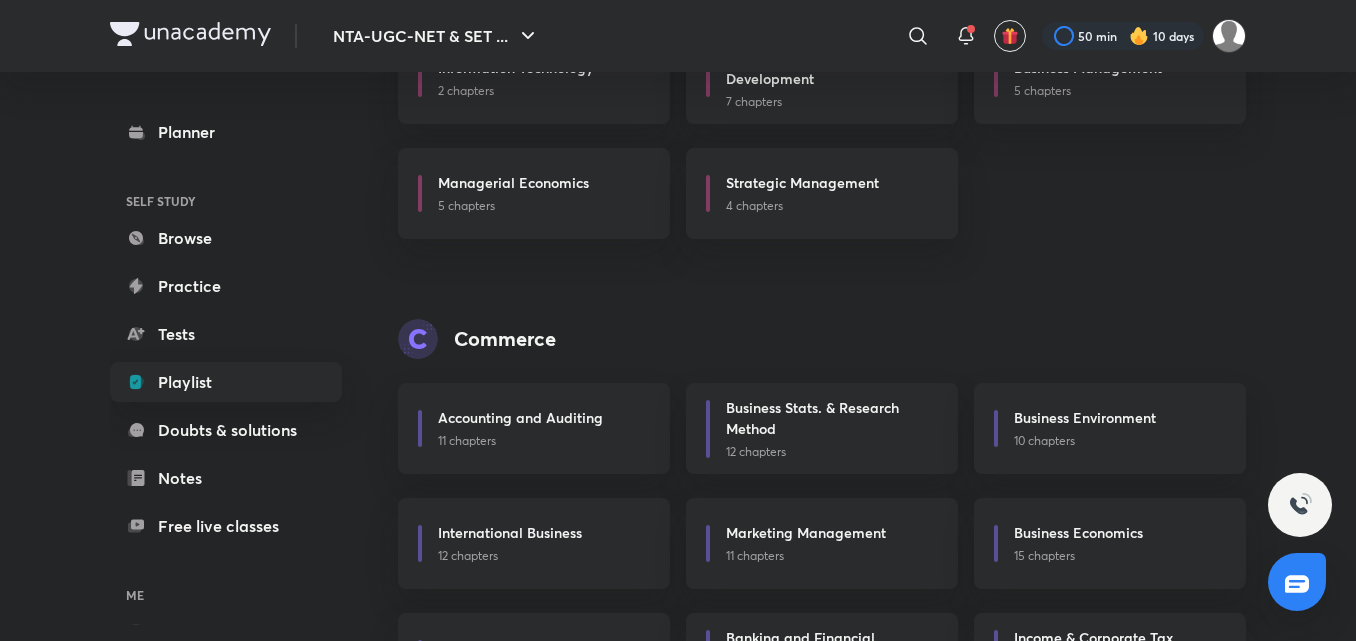 scroll, scrollTop: 2346, scrollLeft: 0, axis: vertical 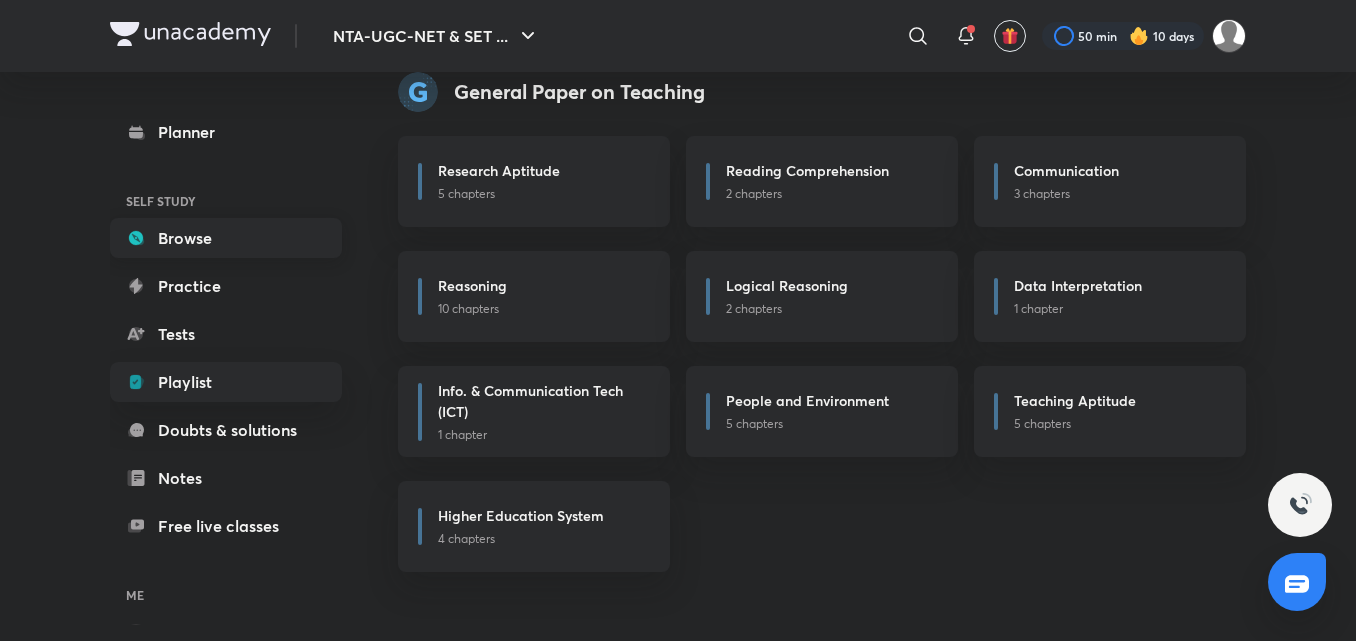 click on "Browse" at bounding box center (226, 238) 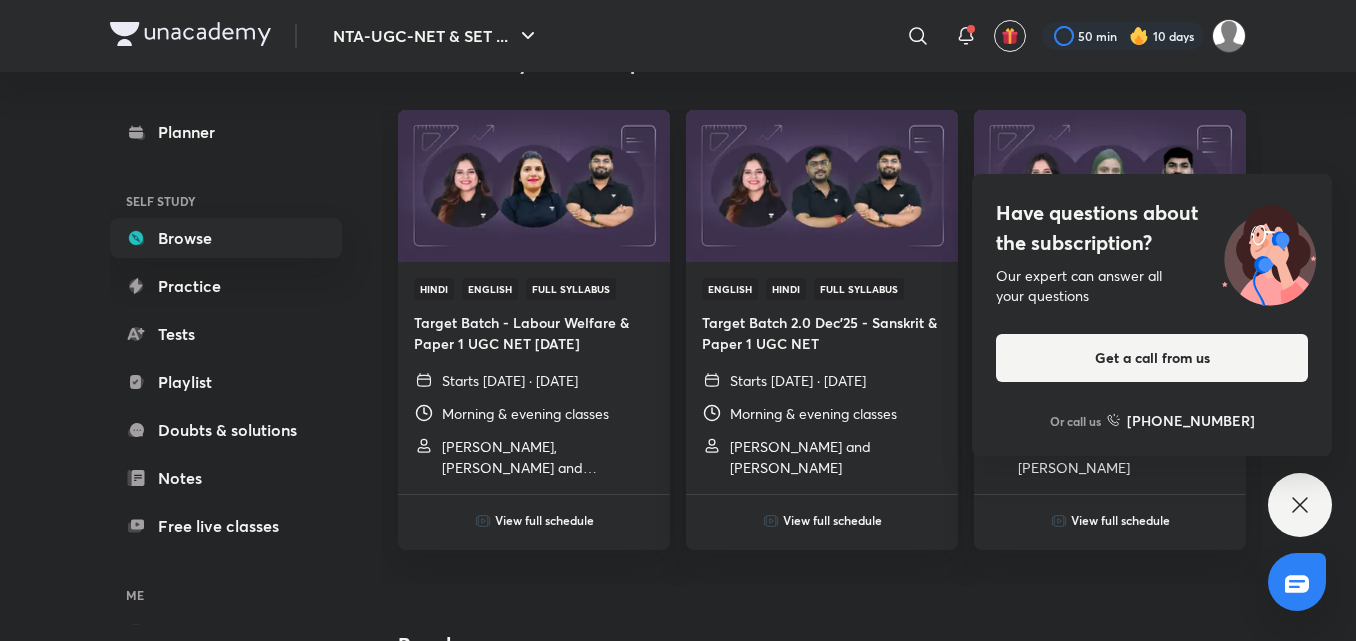 scroll, scrollTop: 680, scrollLeft: 0, axis: vertical 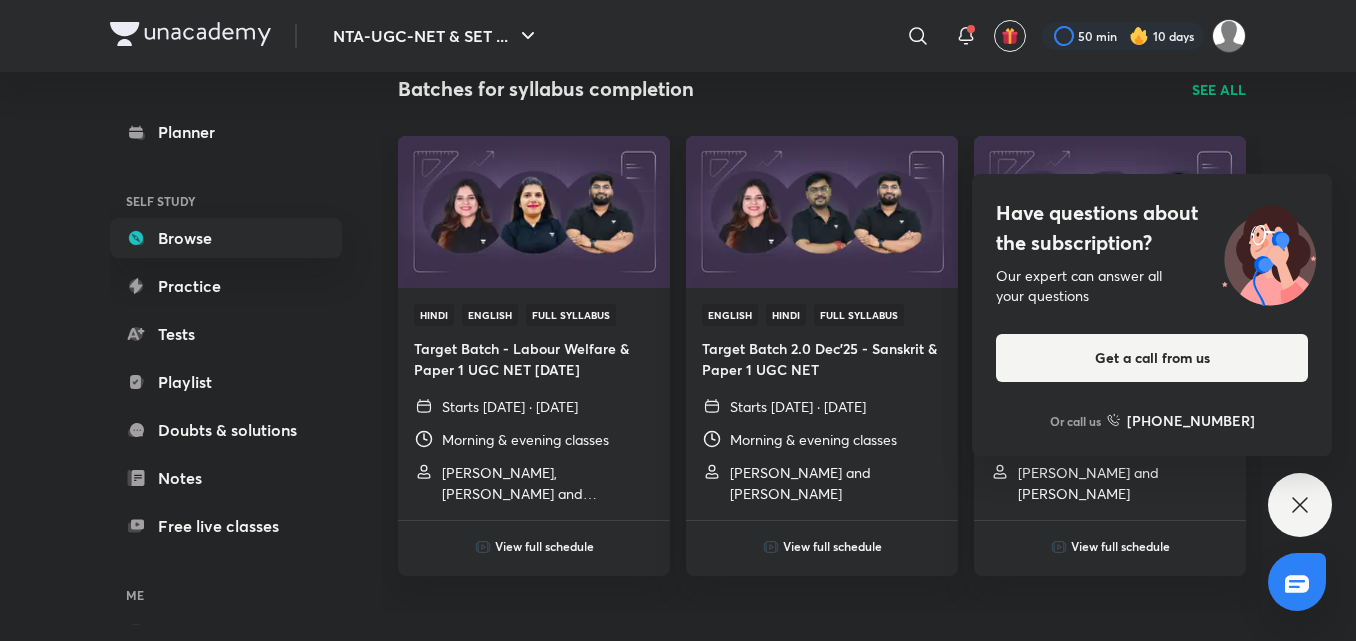 click 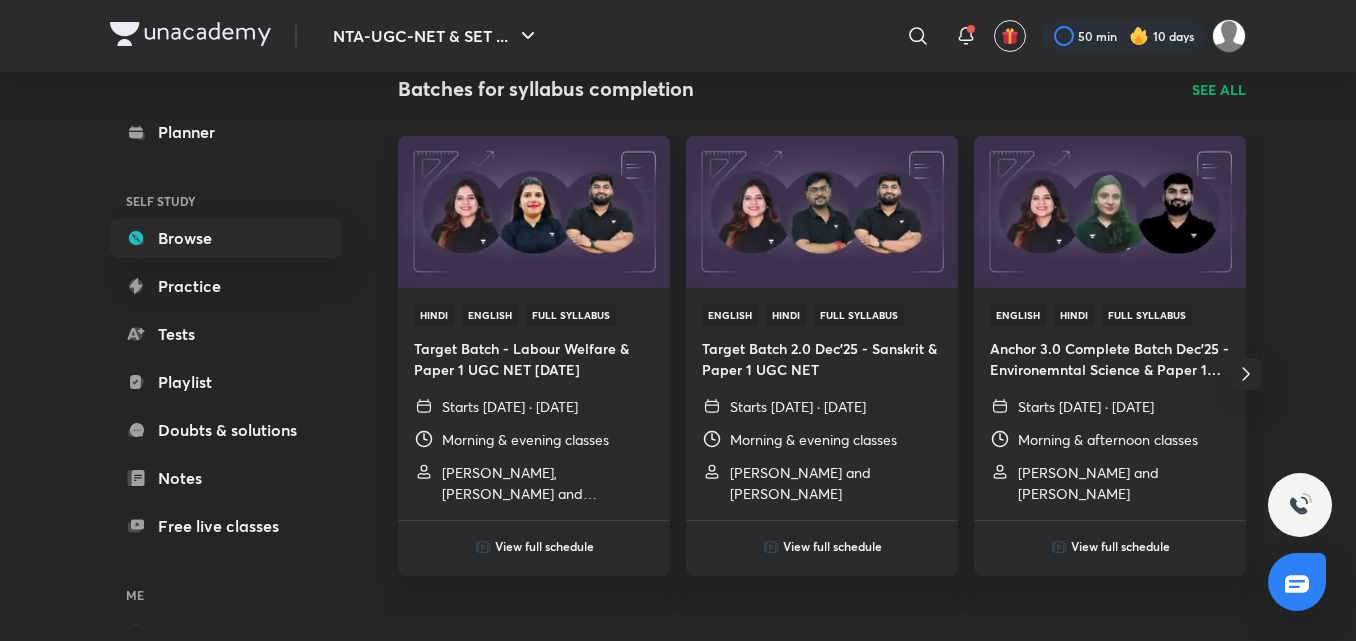 click 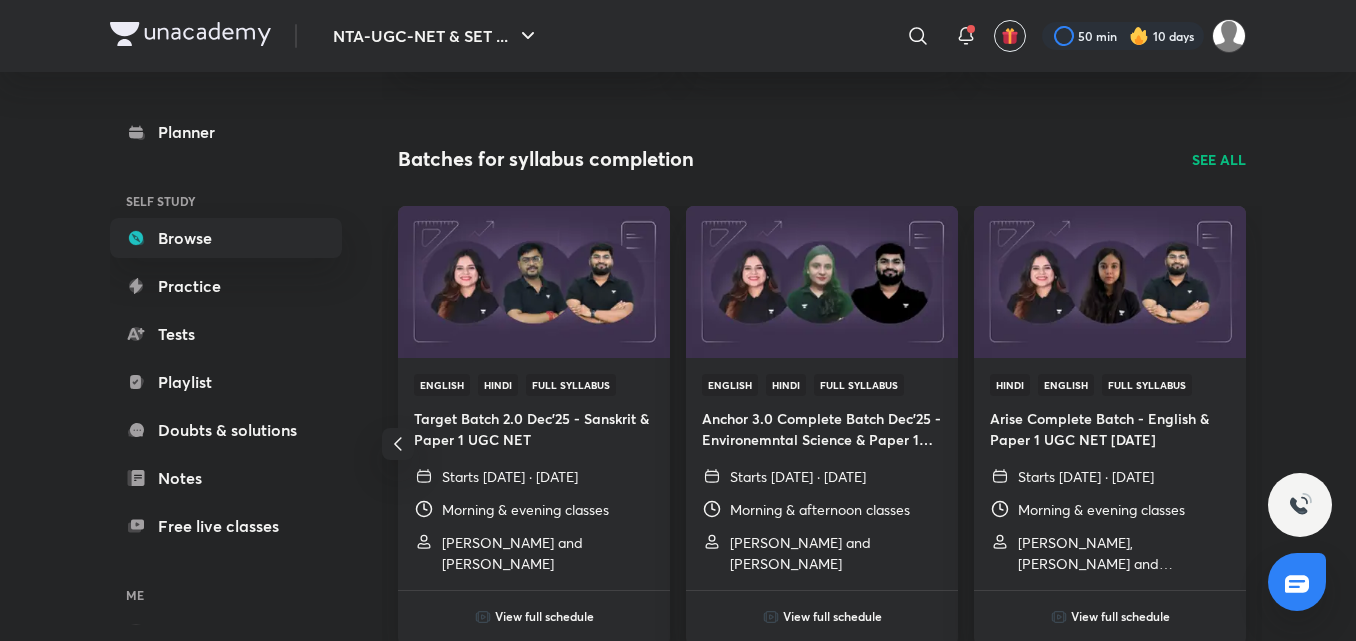 scroll, scrollTop: 600, scrollLeft: 0, axis: vertical 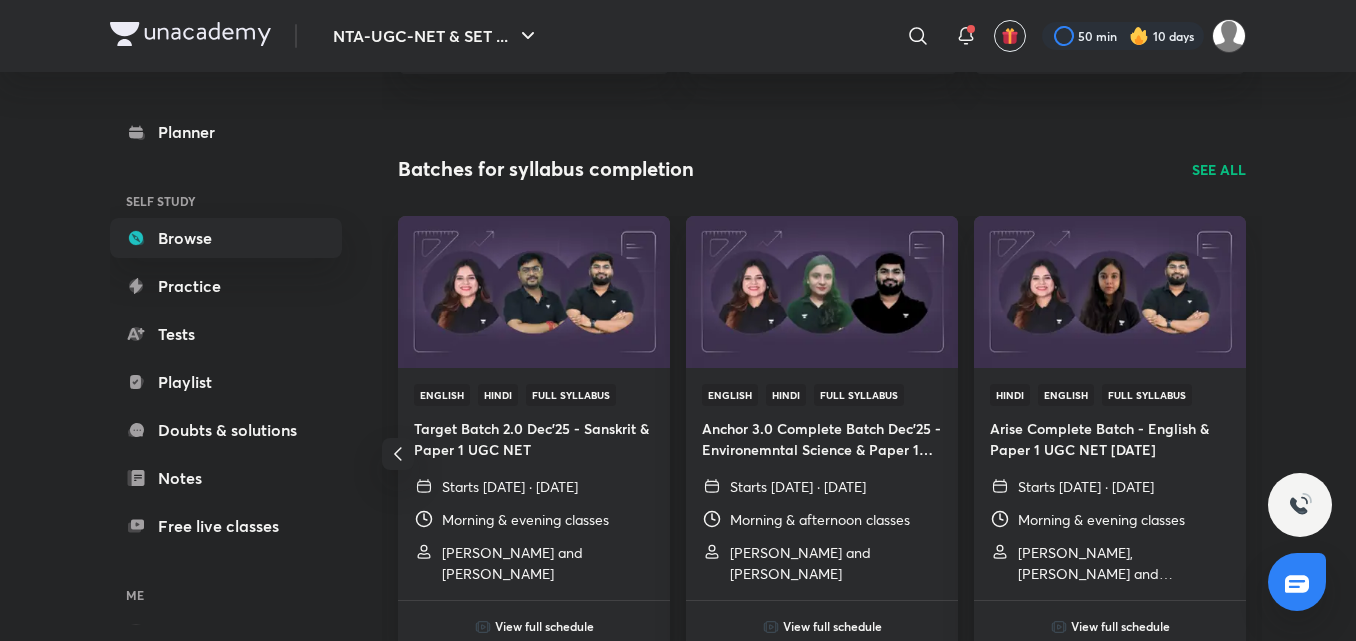 click on "SEE ALL" at bounding box center (1219, 169) 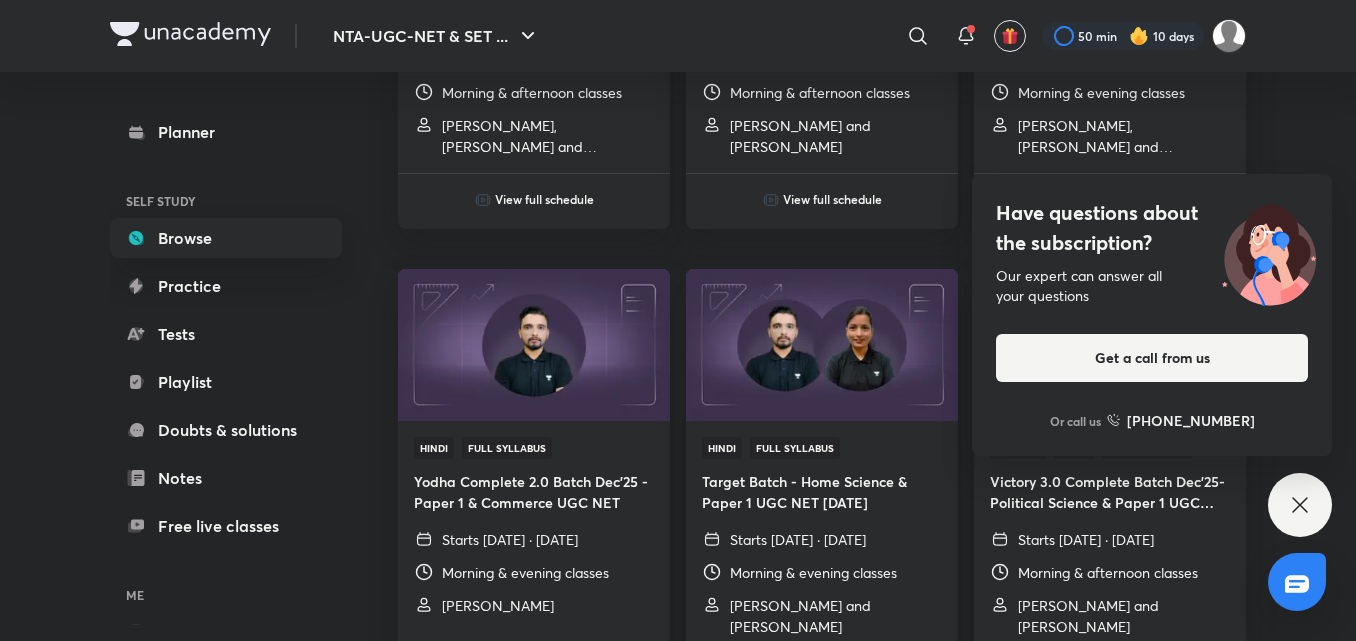 scroll, scrollTop: 1600, scrollLeft: 0, axis: vertical 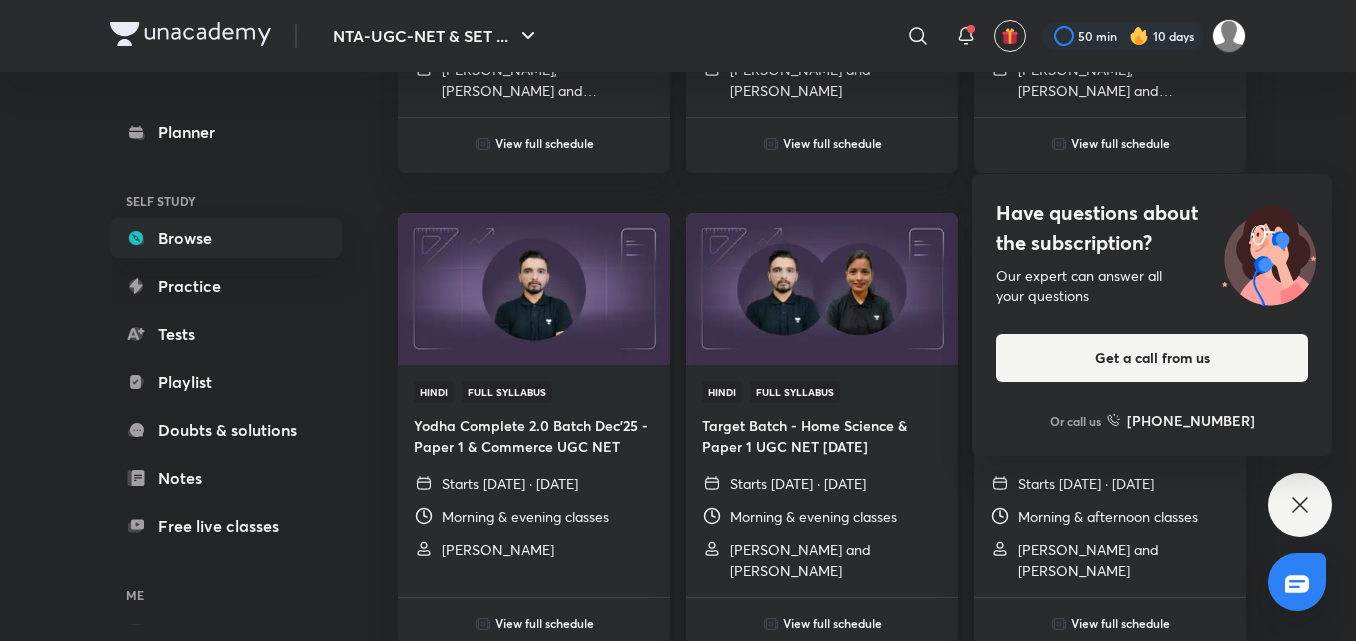 click 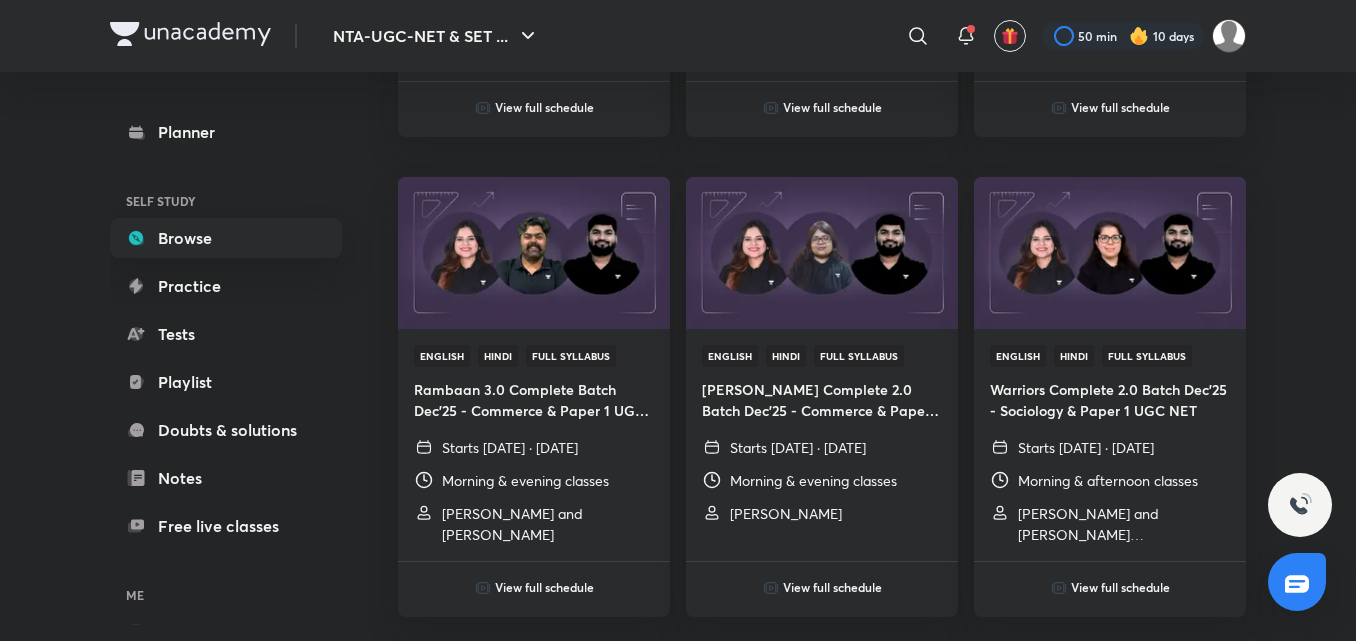 scroll, scrollTop: 2120, scrollLeft: 0, axis: vertical 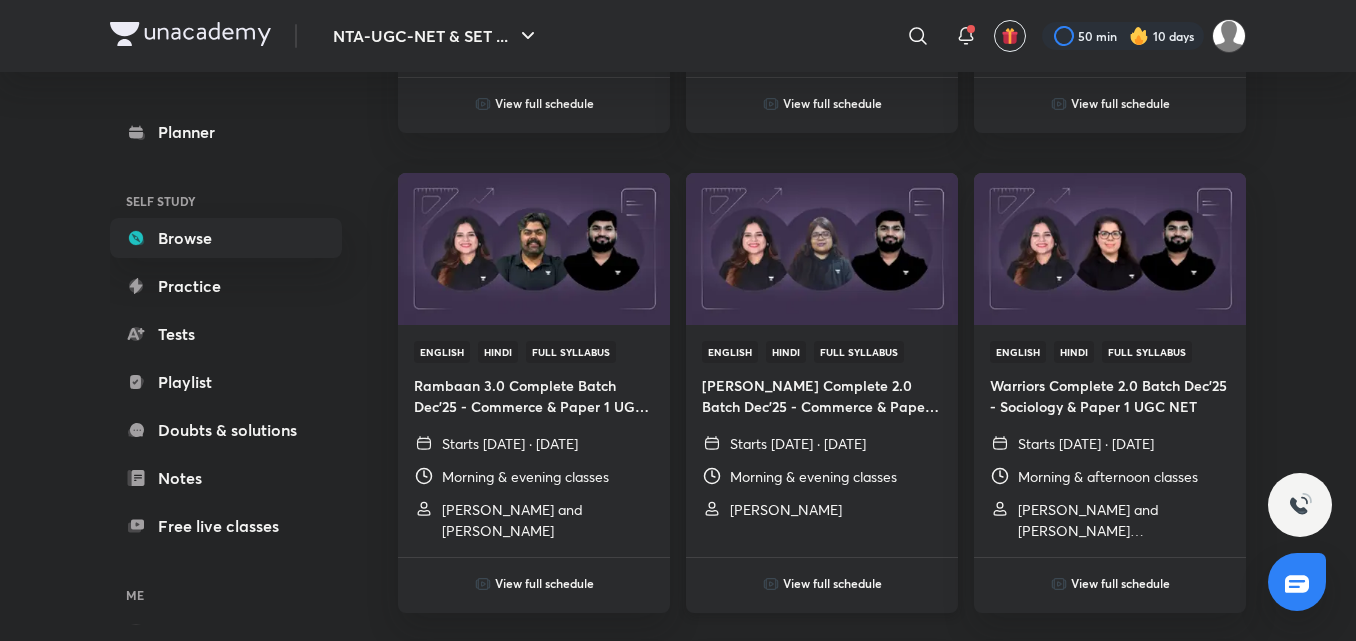 click on "Morning & evening classes" at bounding box center [813, 476] 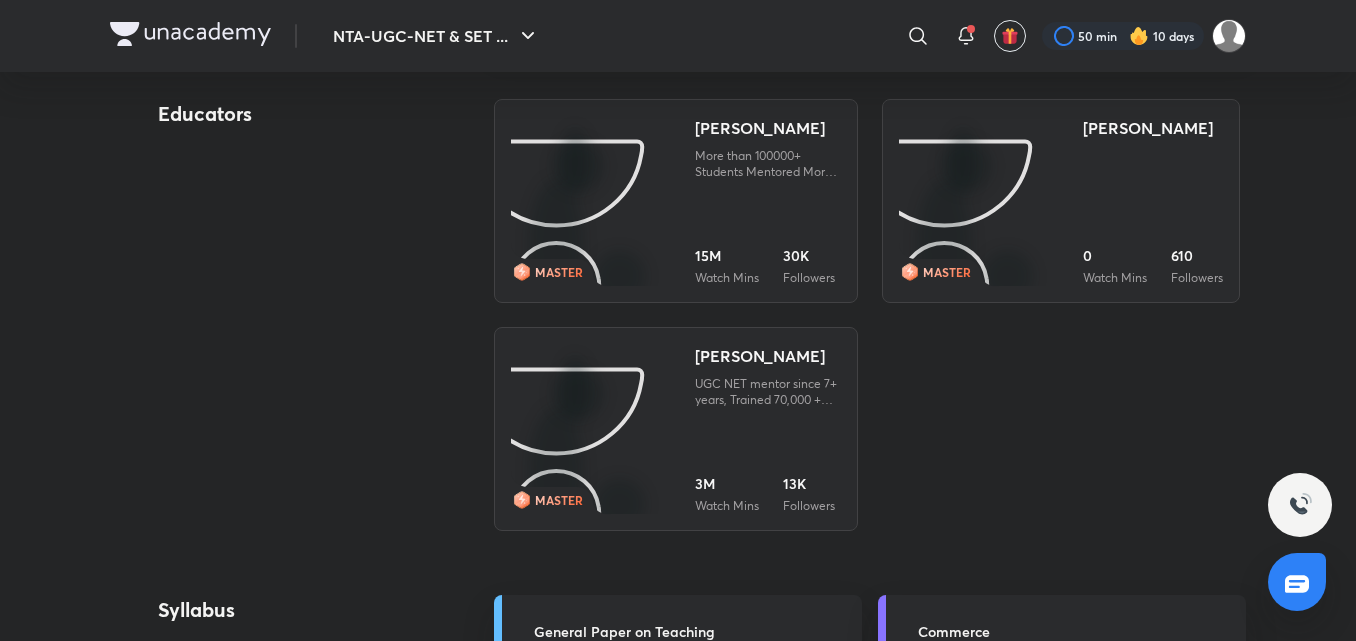 scroll, scrollTop: 0, scrollLeft: 0, axis: both 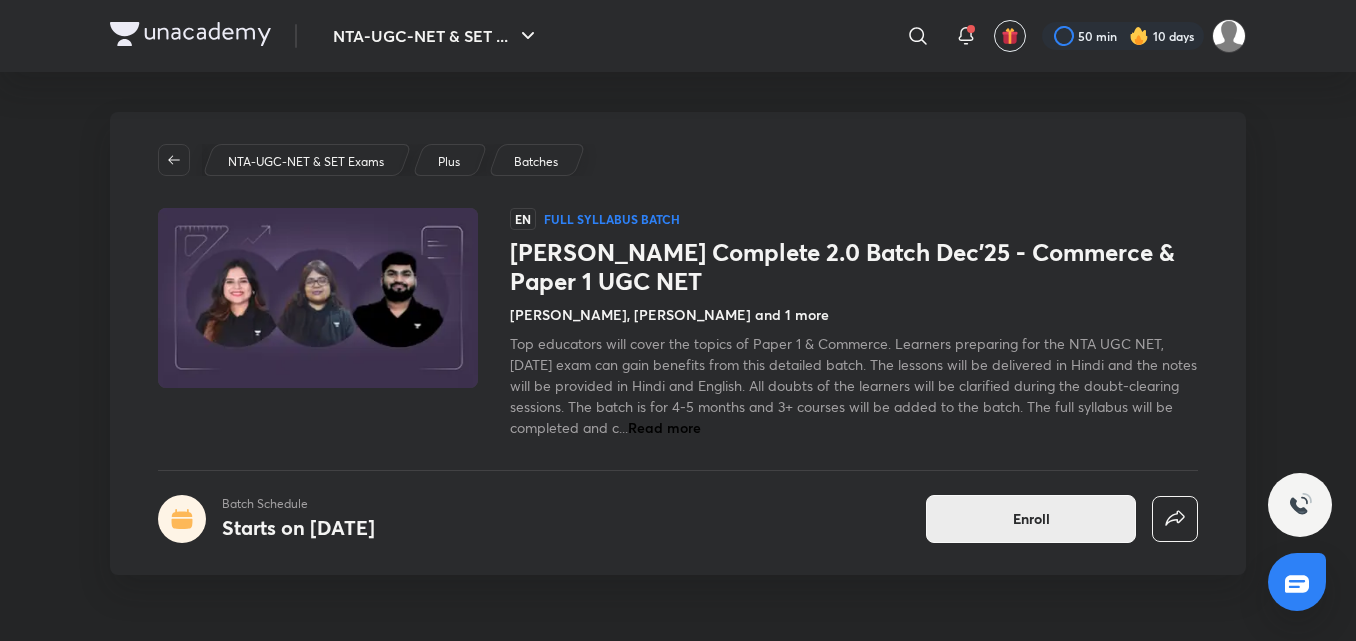 click on "Enroll" at bounding box center [1031, 519] 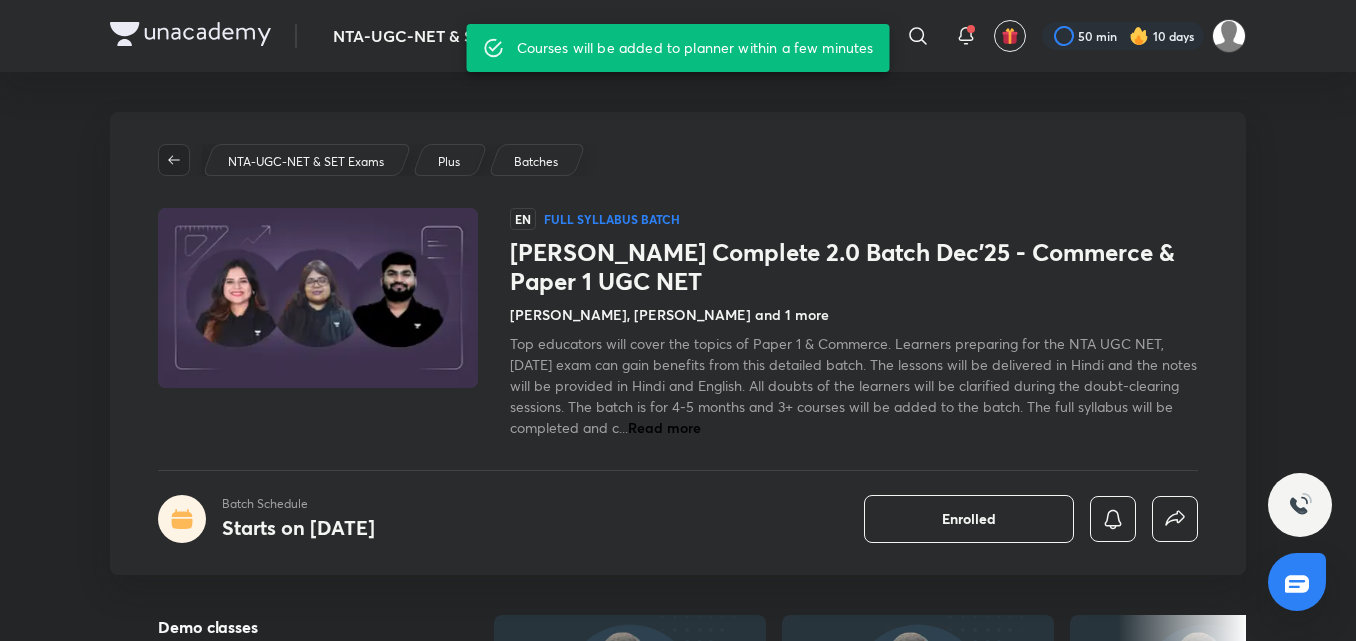 click 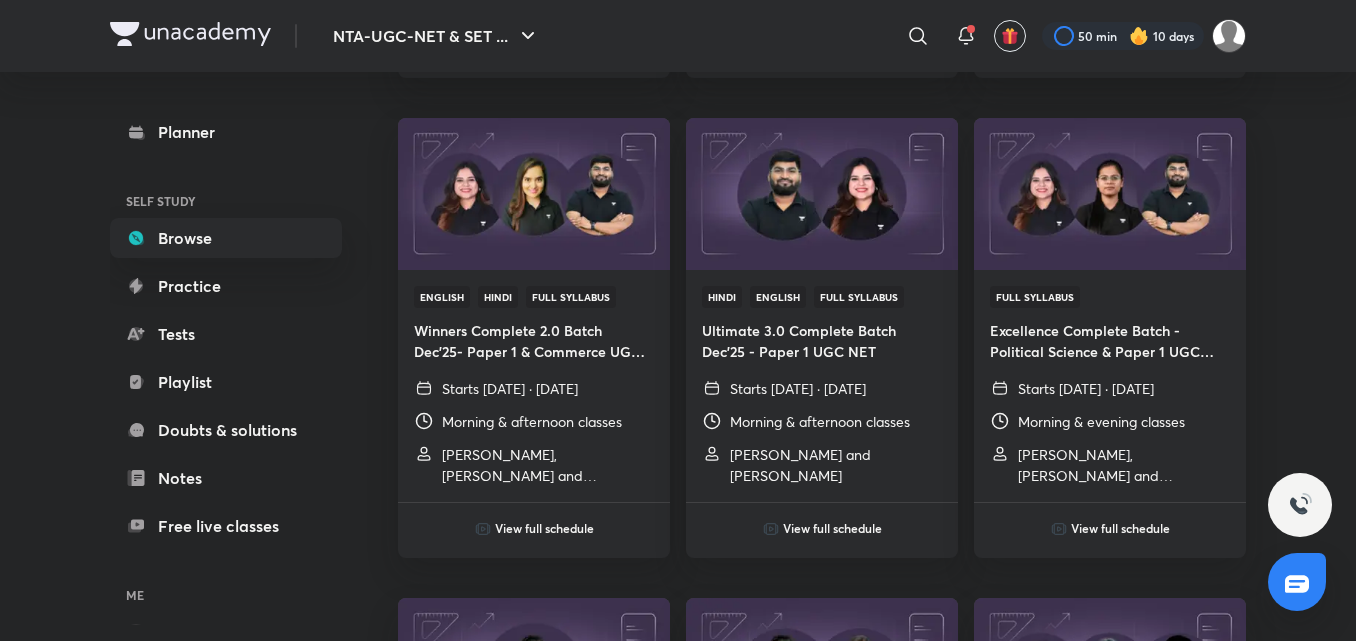 scroll, scrollTop: 1280, scrollLeft: 0, axis: vertical 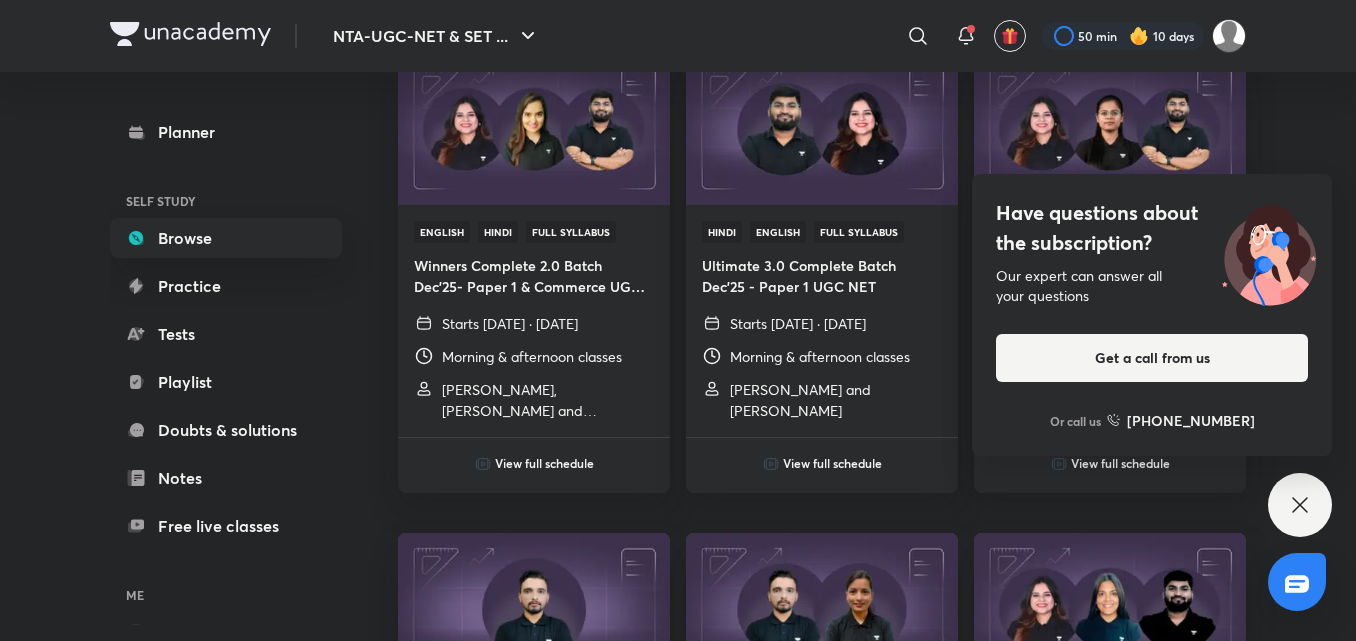 click 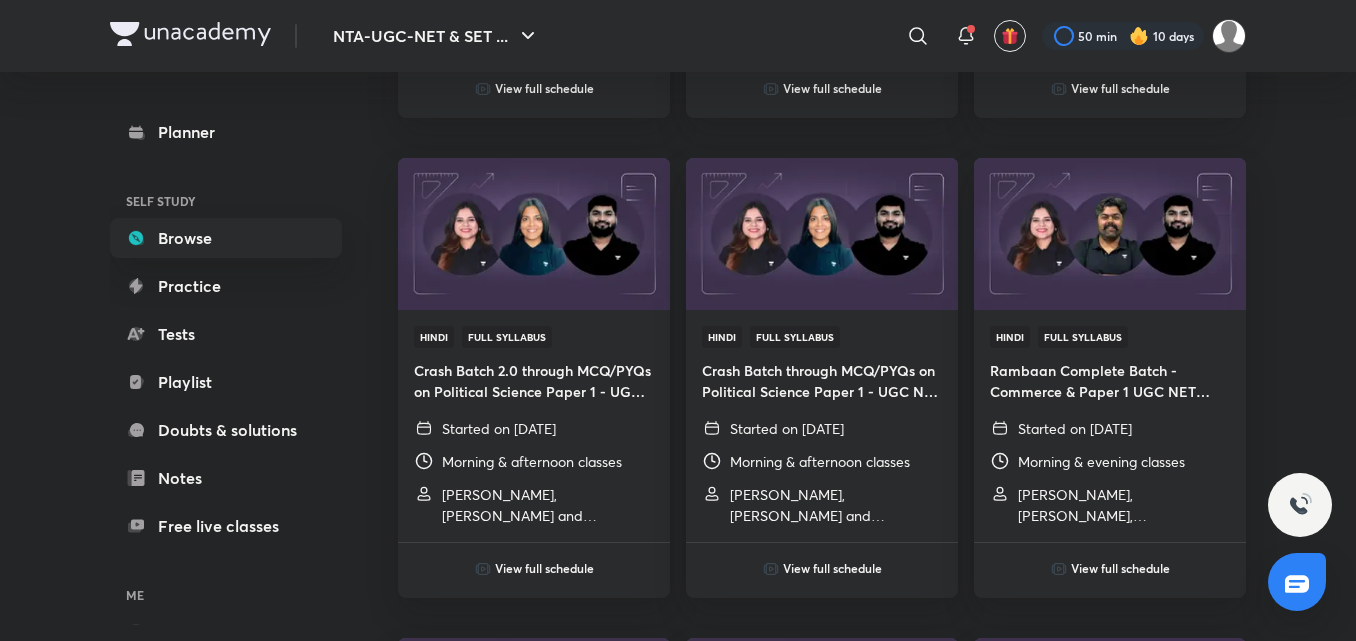 scroll, scrollTop: 3048, scrollLeft: 0, axis: vertical 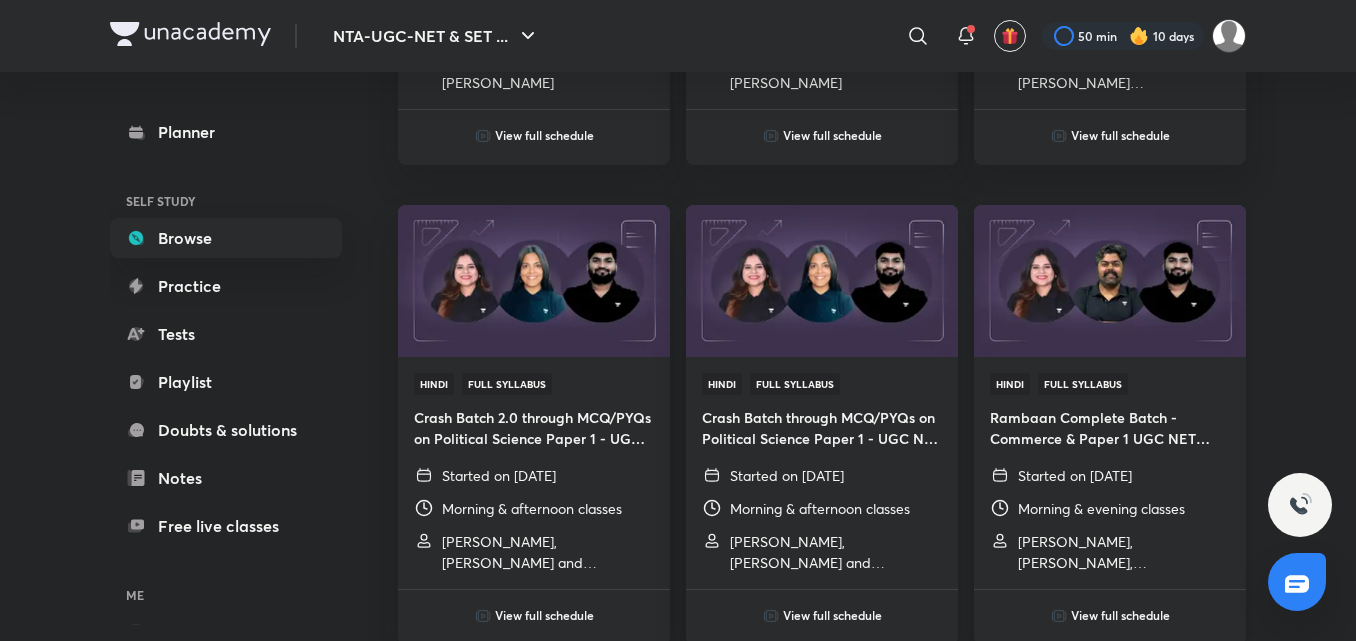 click on "View full schedule" at bounding box center (1120, 615) 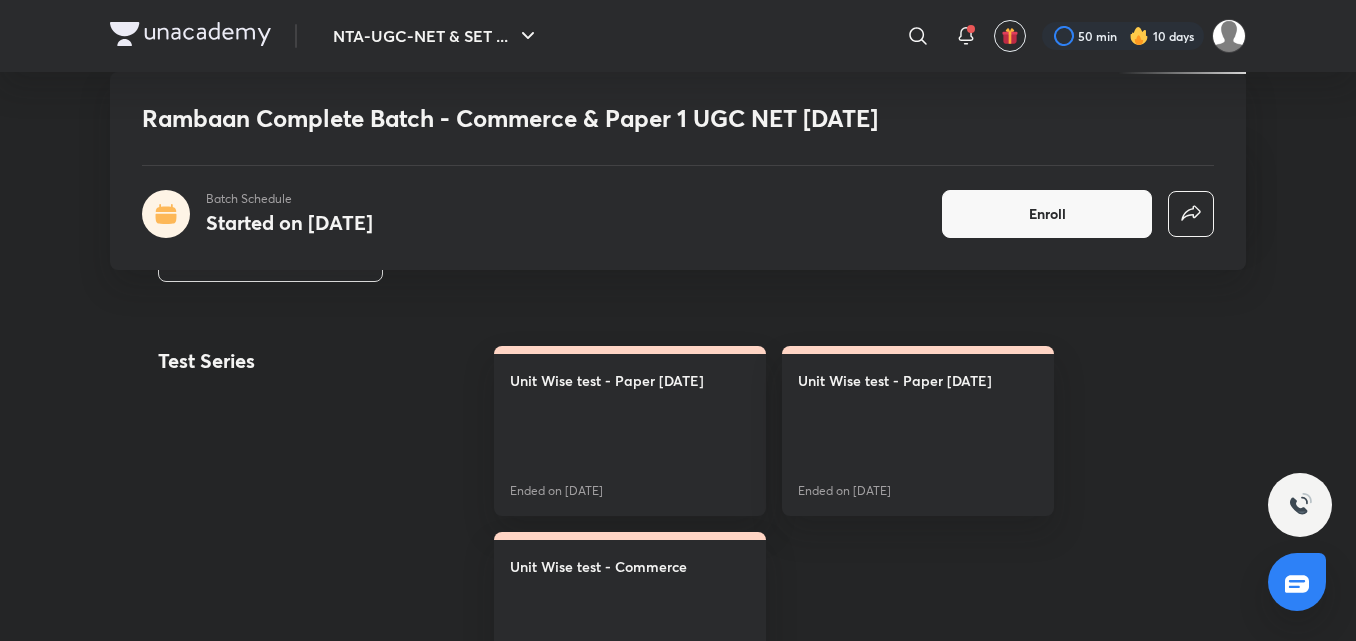 scroll, scrollTop: 880, scrollLeft: 0, axis: vertical 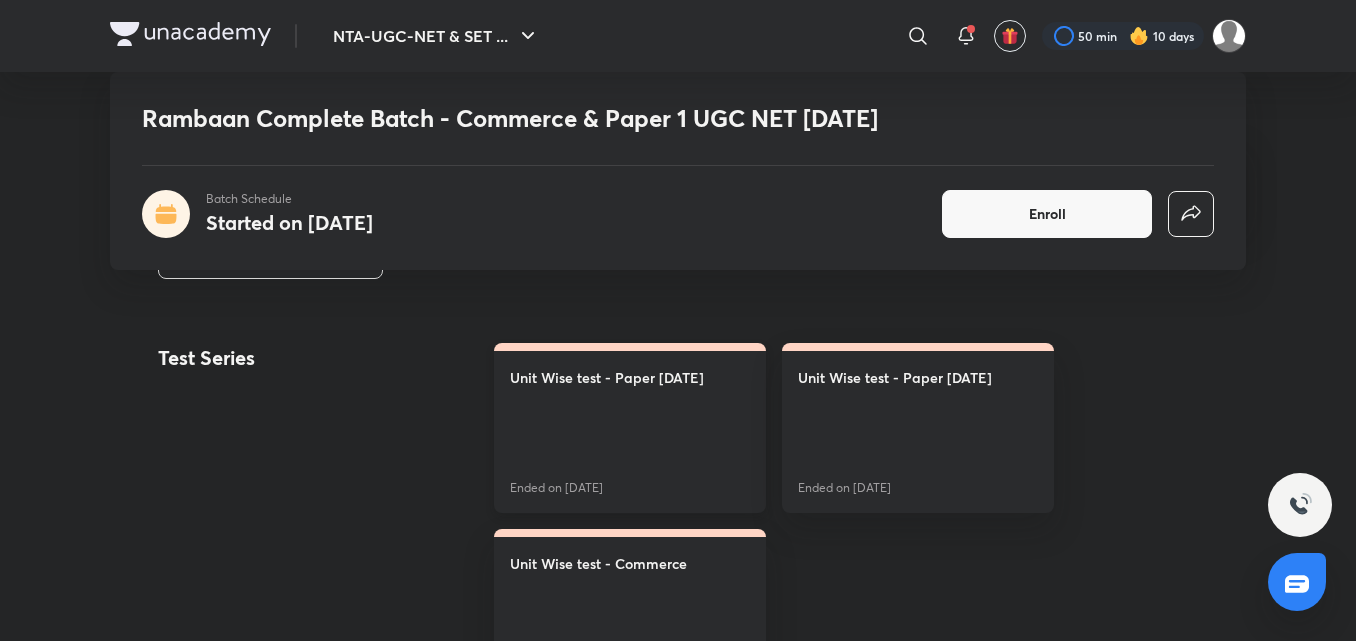 click on "Unit Wise test - Paper 1 June 2025 Ended on May 9" at bounding box center [630, 428] 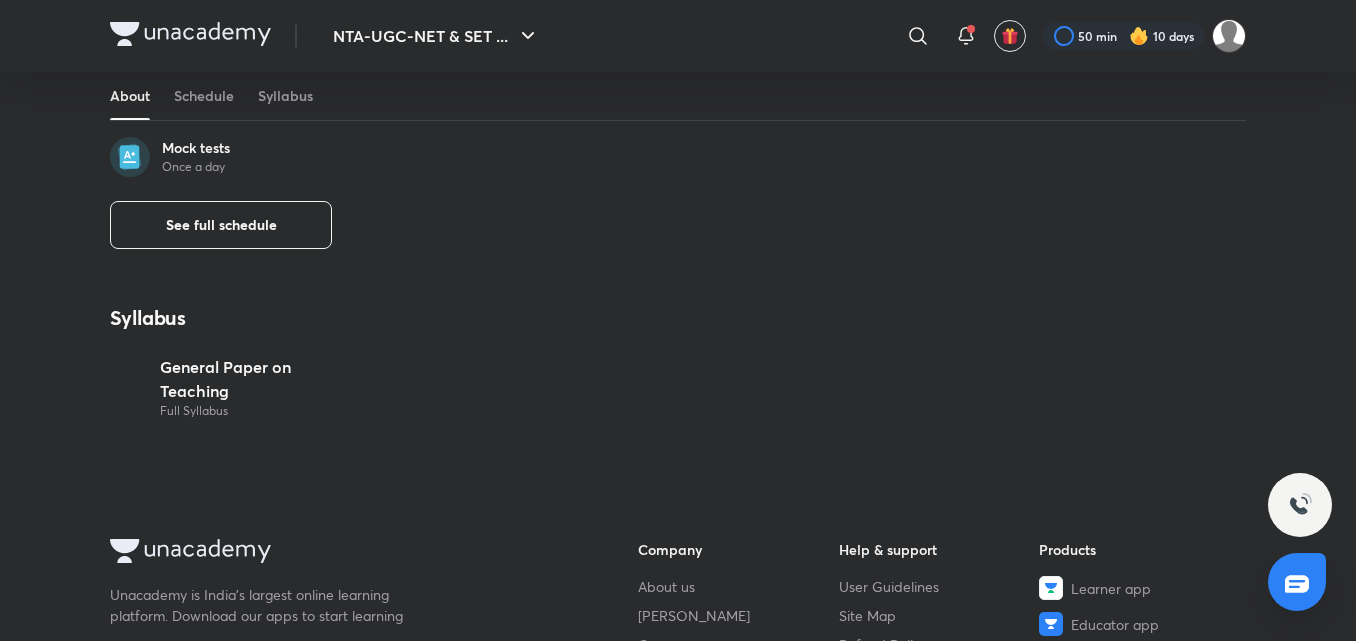 scroll, scrollTop: 0, scrollLeft: 0, axis: both 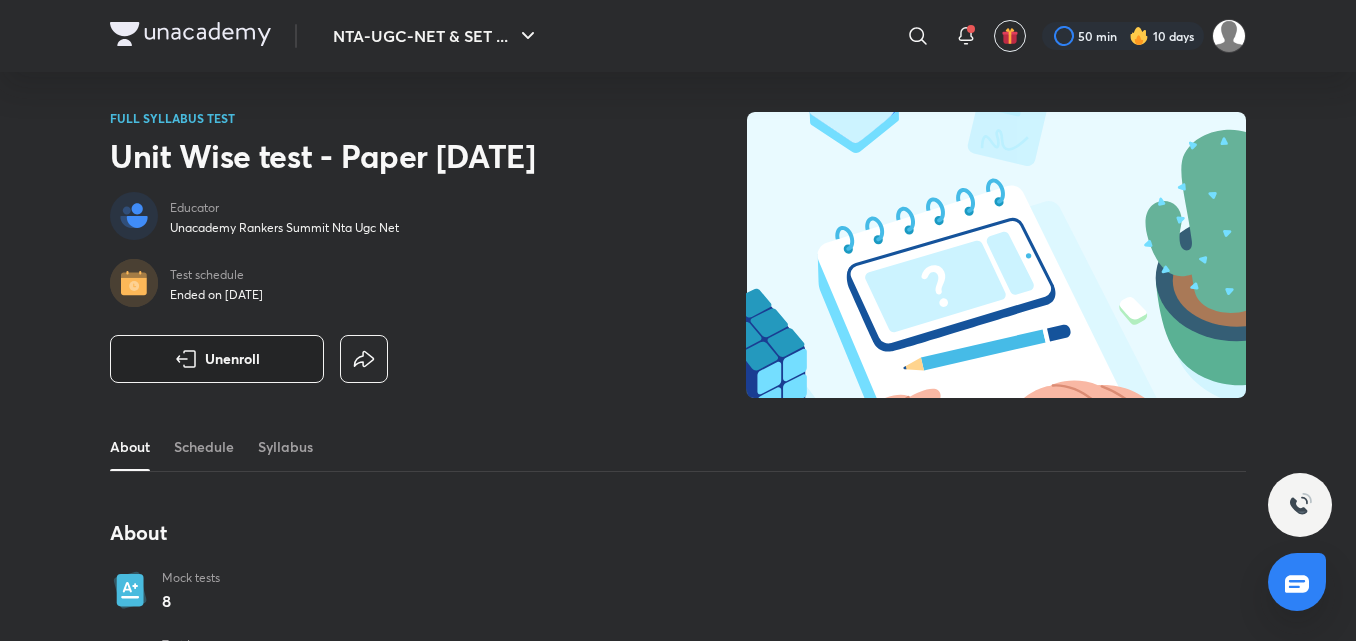 click on "Unenroll" at bounding box center (232, 359) 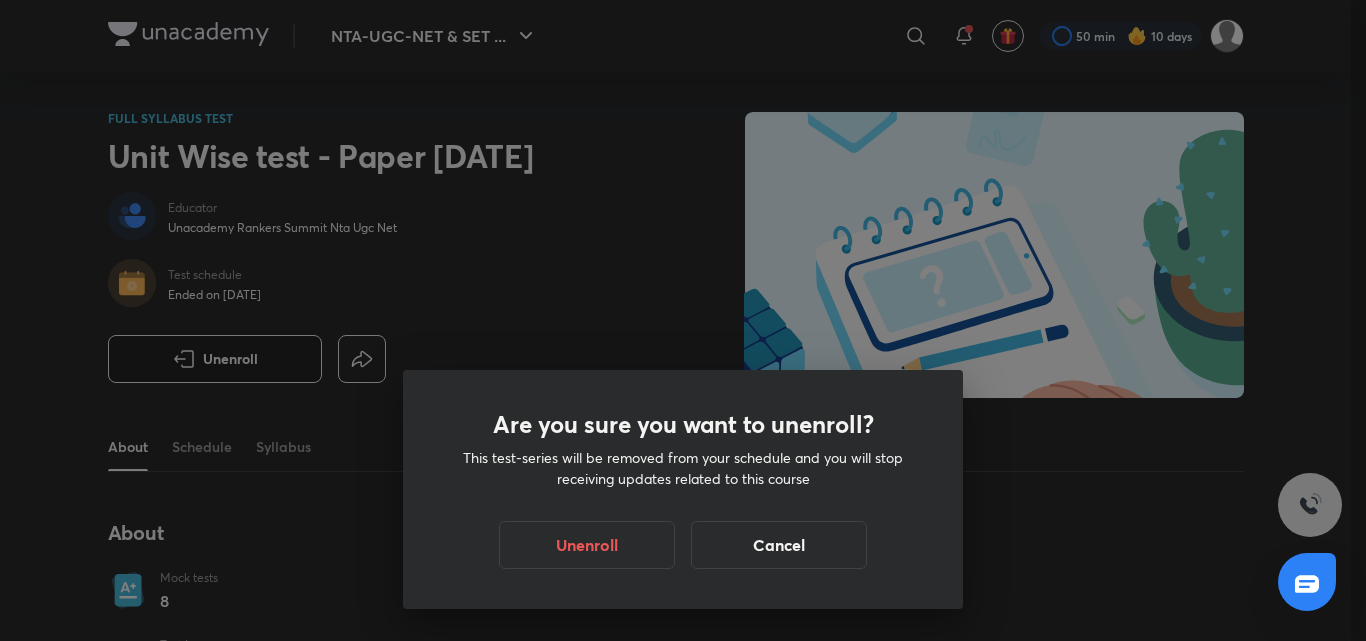 click on "Are you sure you want to unenroll? This test-series will be removed from your schedule and you will stop receiving updates related to this course Unenroll Cancel" at bounding box center [683, 320] 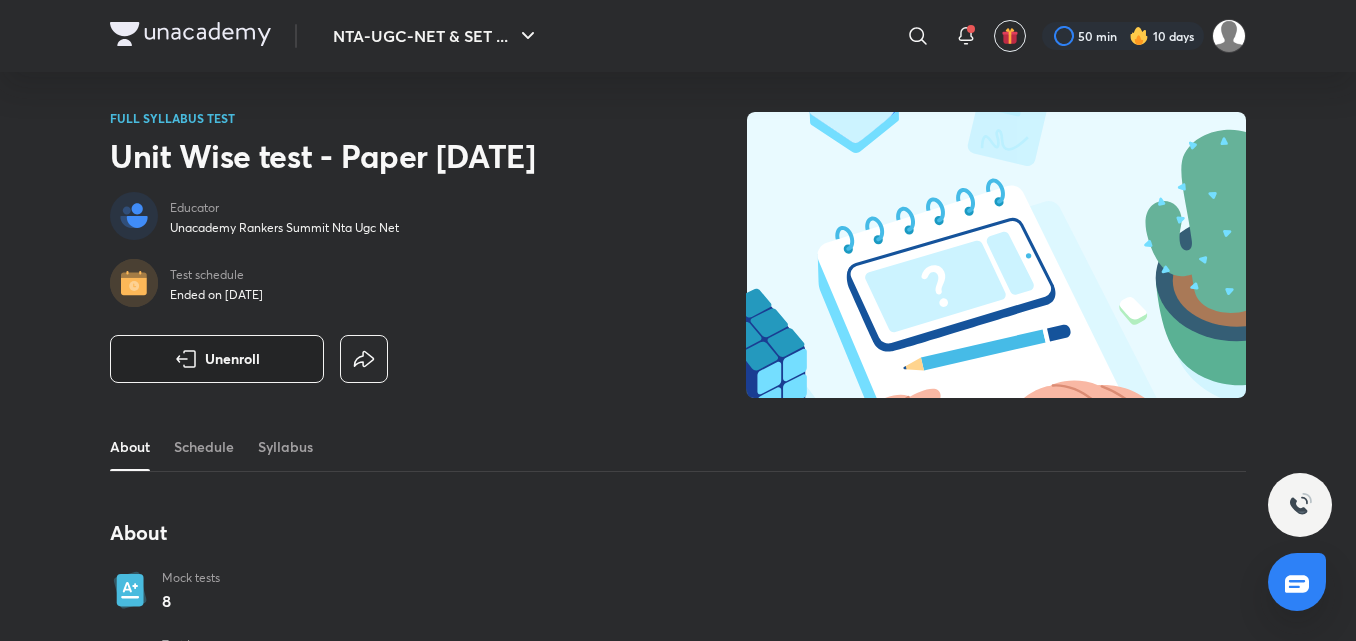 type 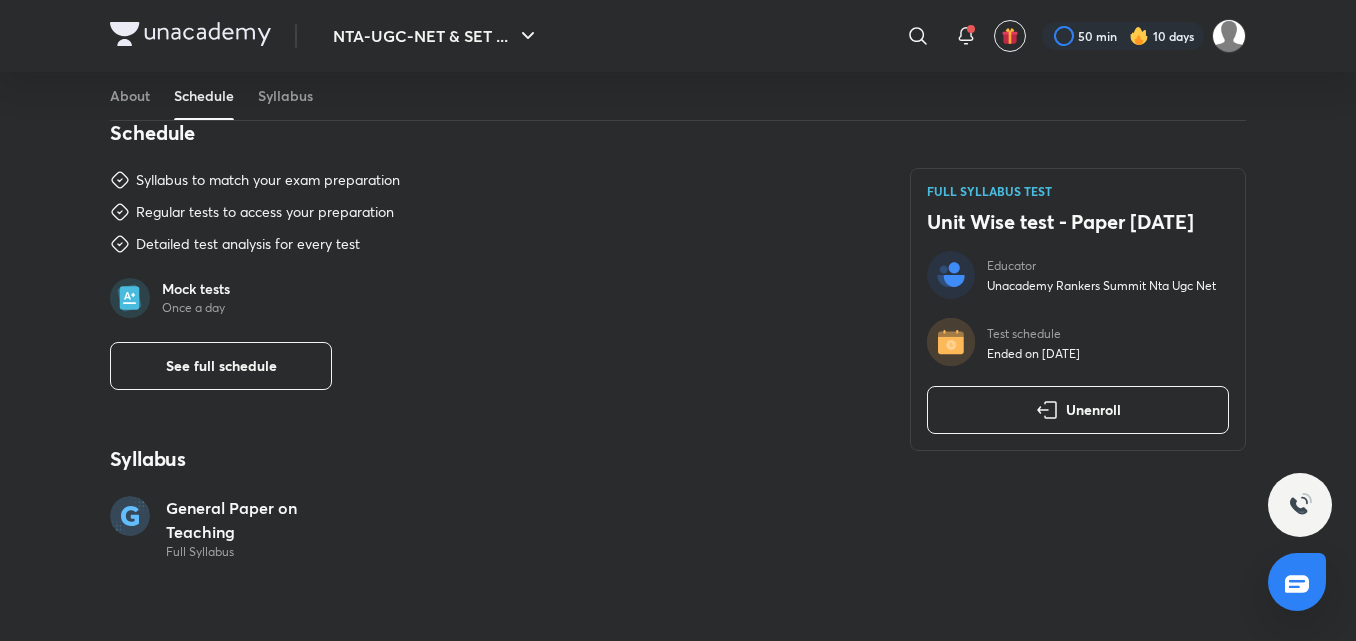 scroll, scrollTop: 720, scrollLeft: 0, axis: vertical 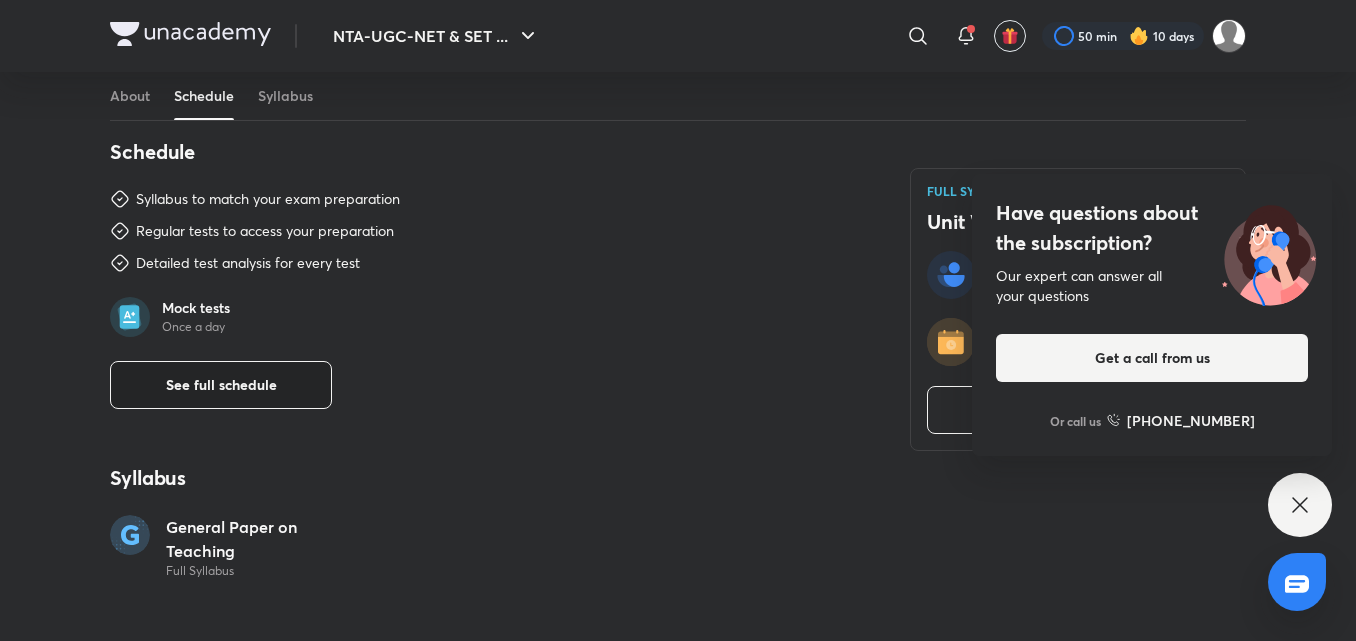 click on "See full schedule" at bounding box center [221, 385] 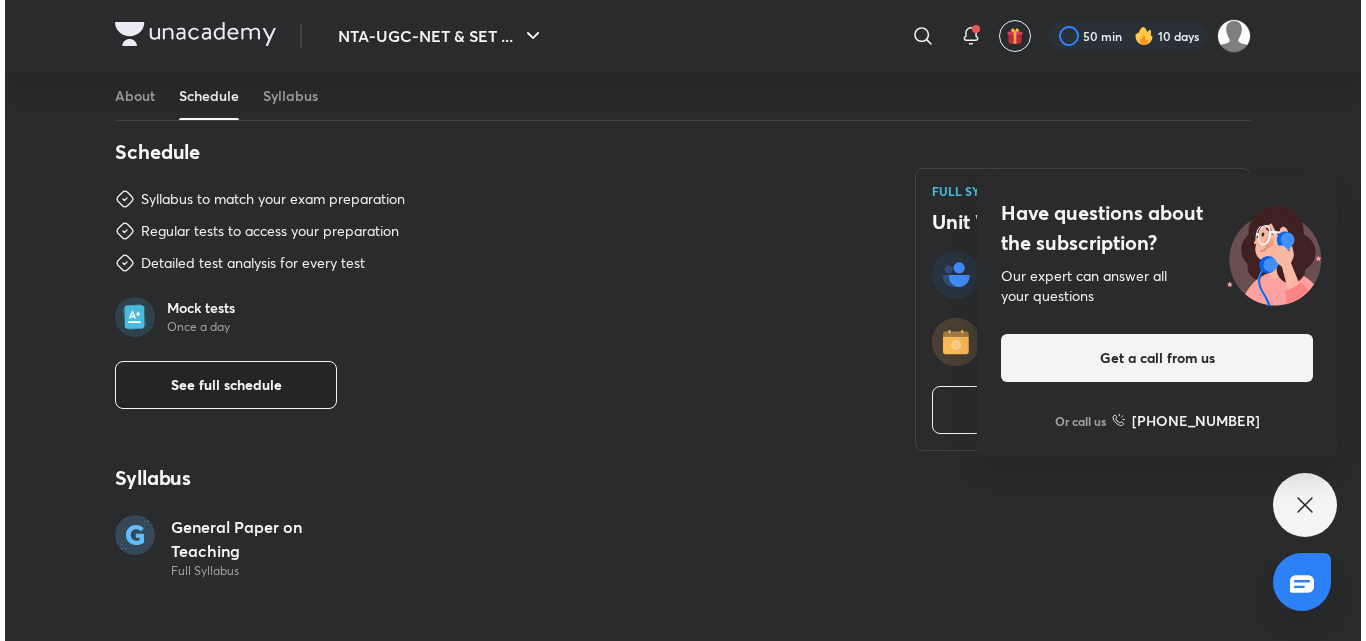 scroll, scrollTop: 0, scrollLeft: 0, axis: both 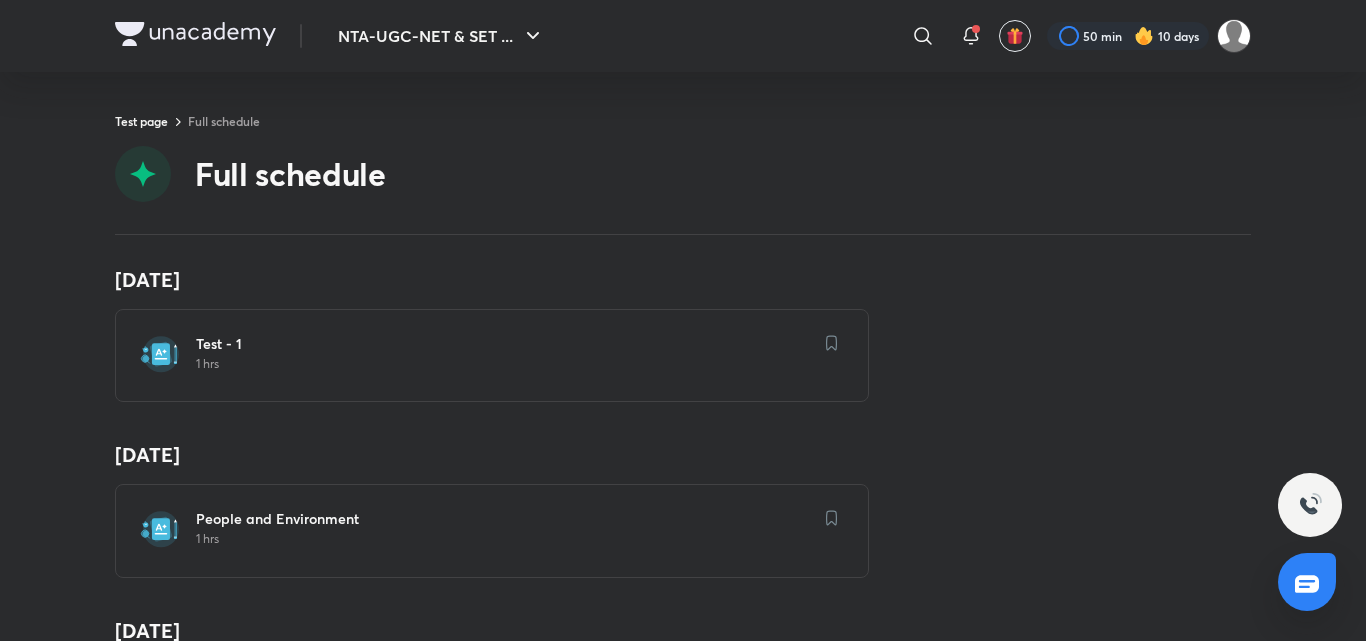 click on "25 Apr People and Environment 1 hrs" at bounding box center [683, 509] 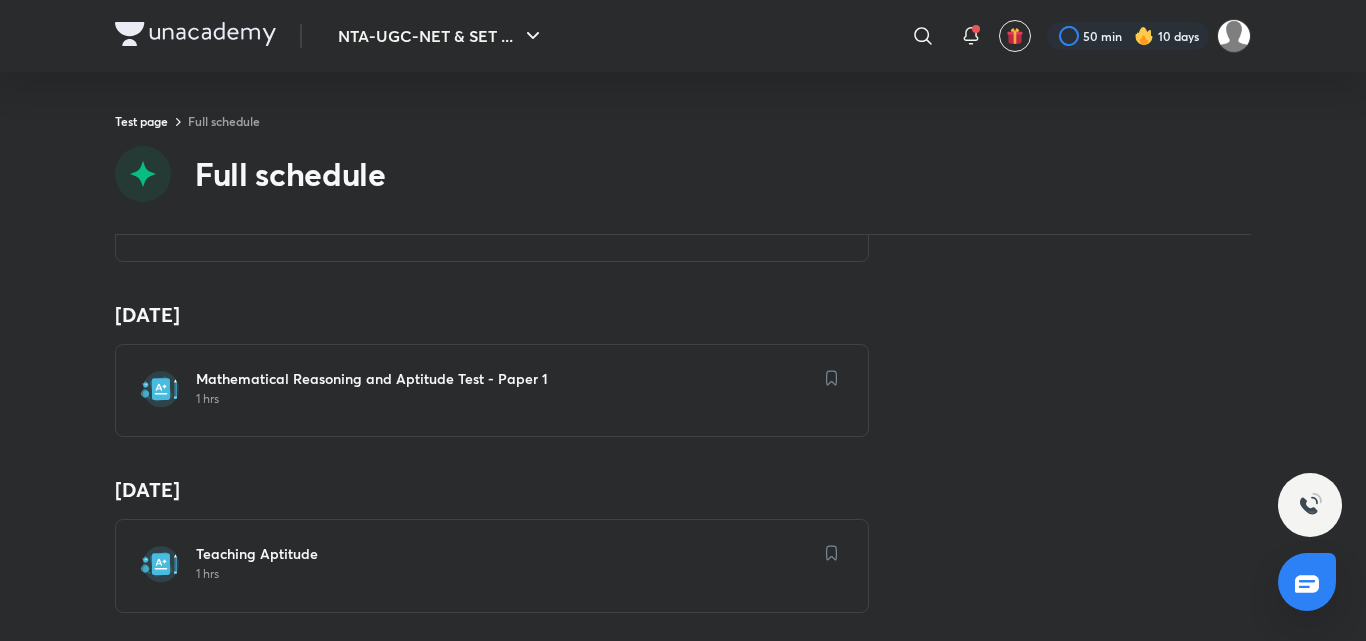 scroll, scrollTop: 360, scrollLeft: 0, axis: vertical 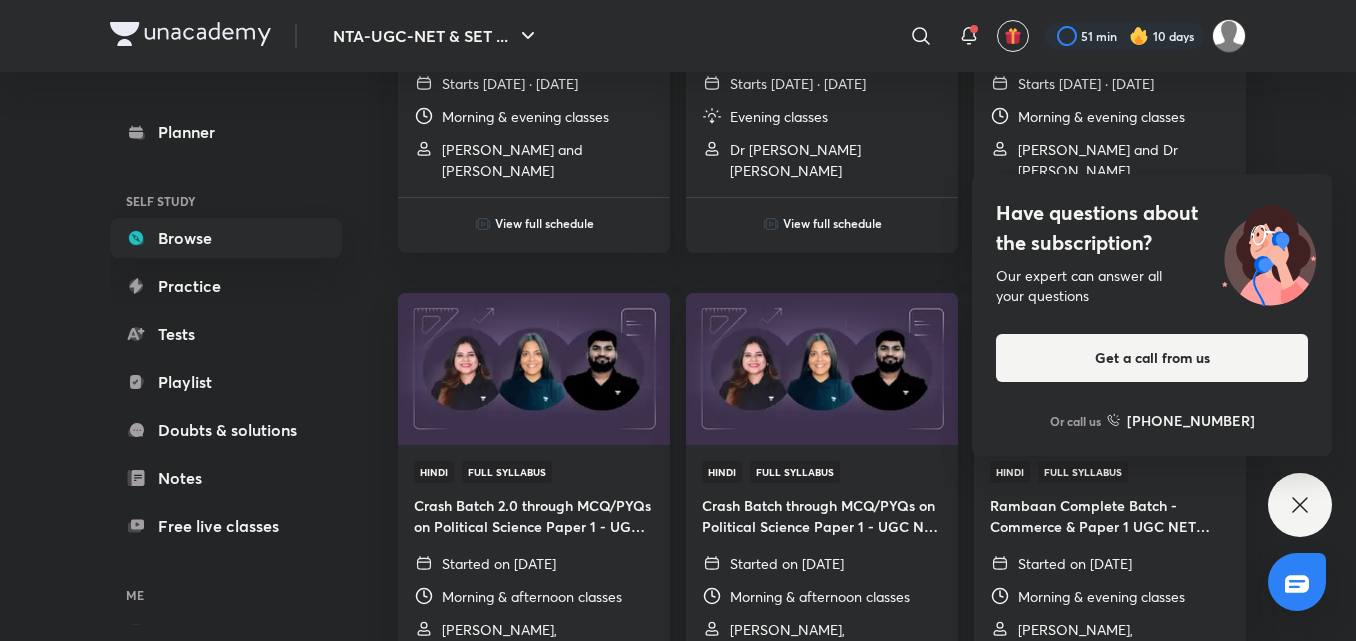 click 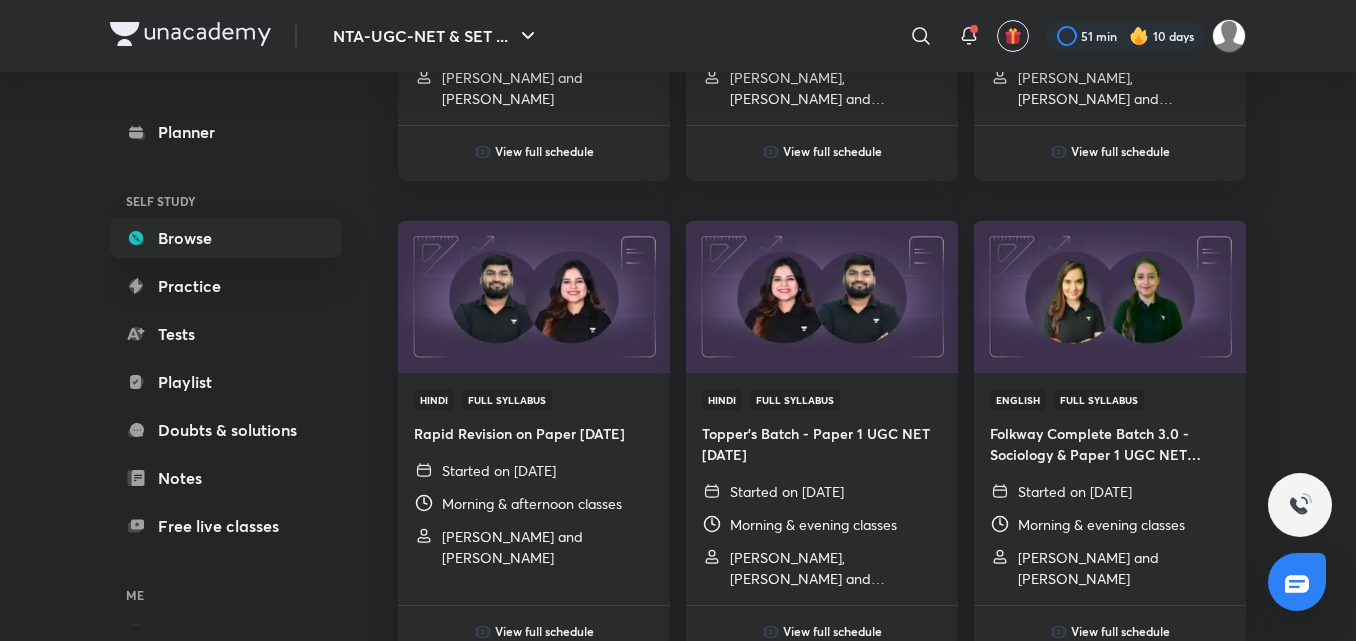 scroll, scrollTop: 8872, scrollLeft: 0, axis: vertical 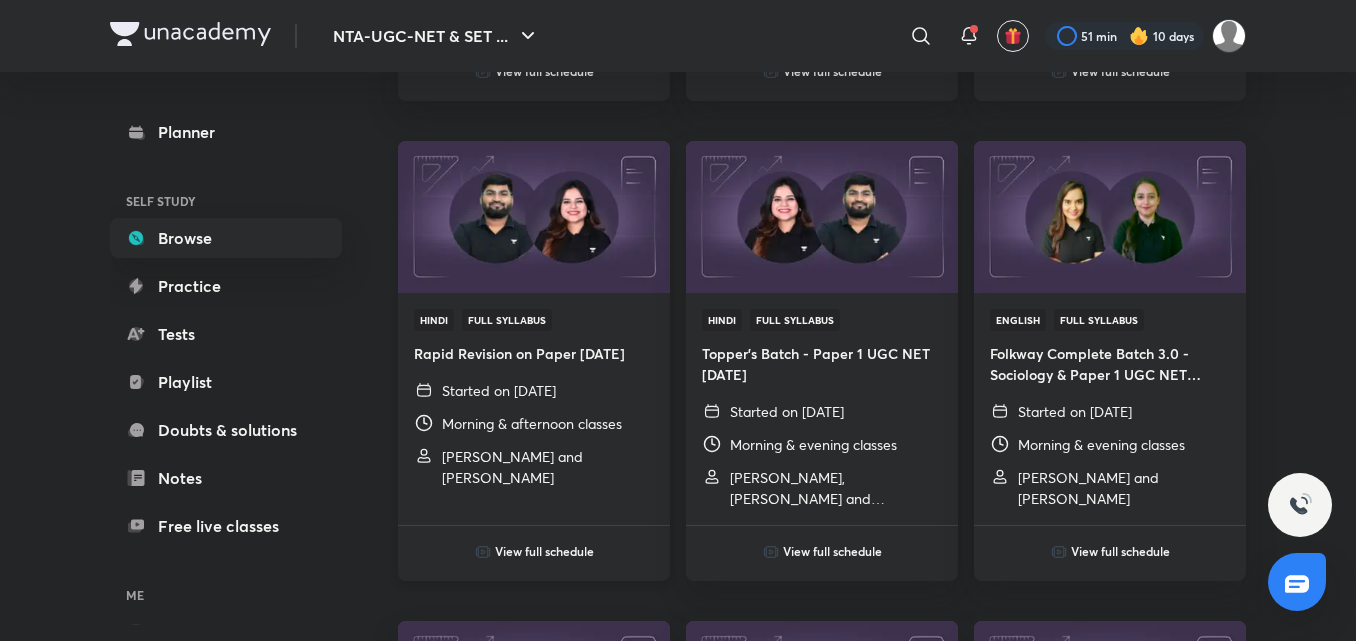 click on "View full schedule" at bounding box center (544, 551) 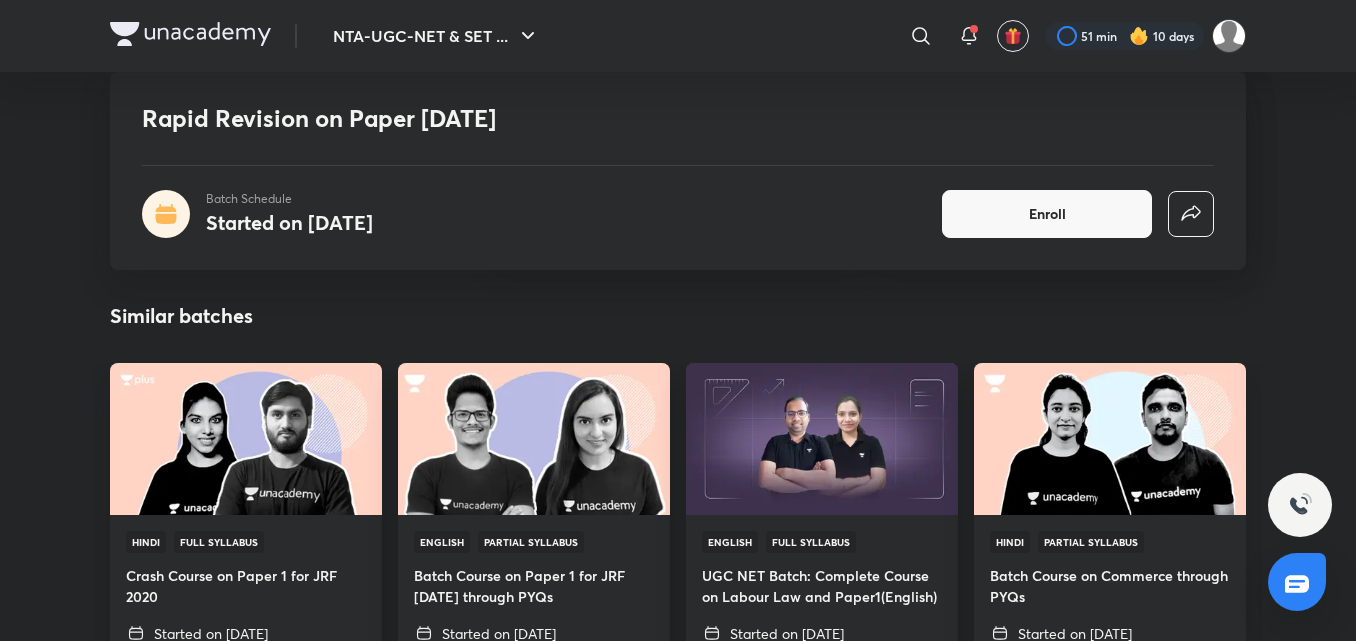 scroll, scrollTop: 1760, scrollLeft: 0, axis: vertical 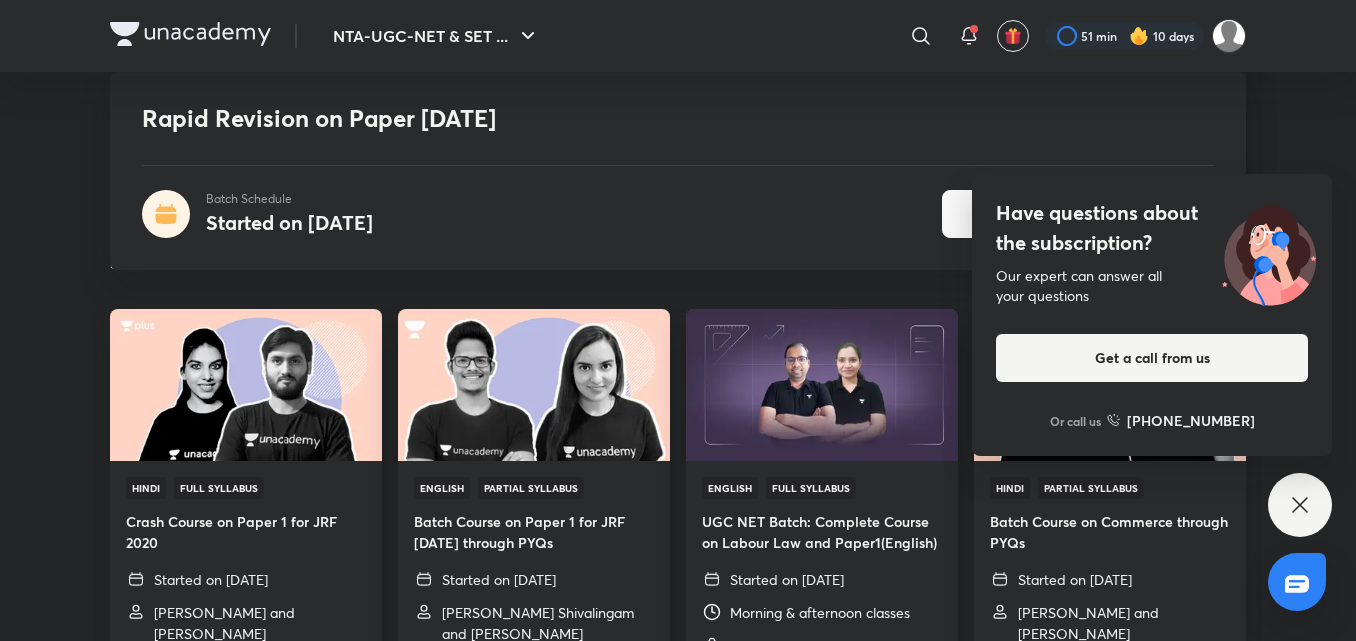 click 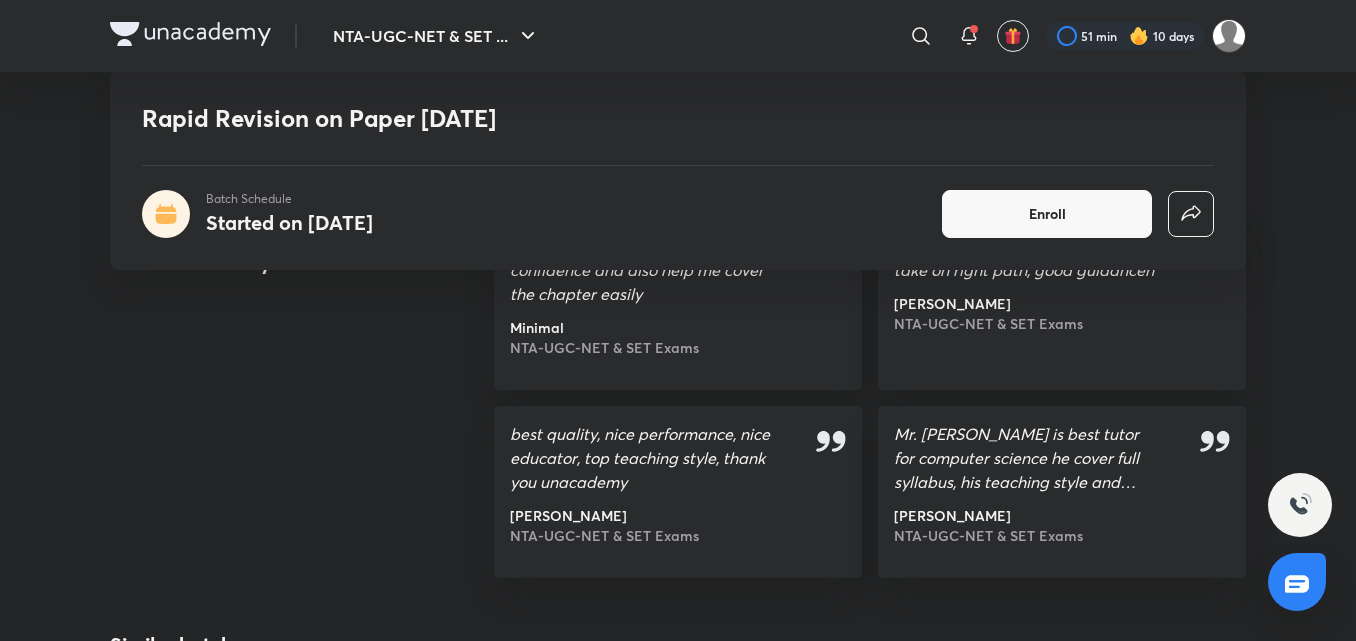 scroll, scrollTop: 1280, scrollLeft: 0, axis: vertical 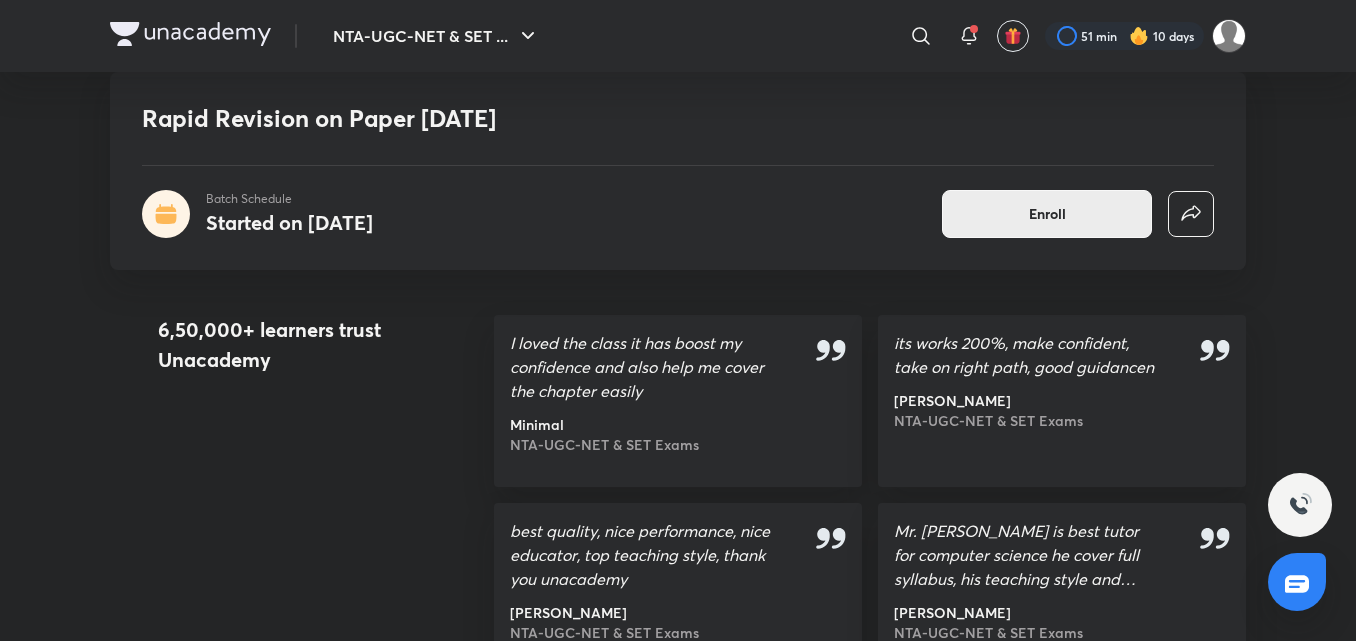 click on "Enroll" at bounding box center [1047, 214] 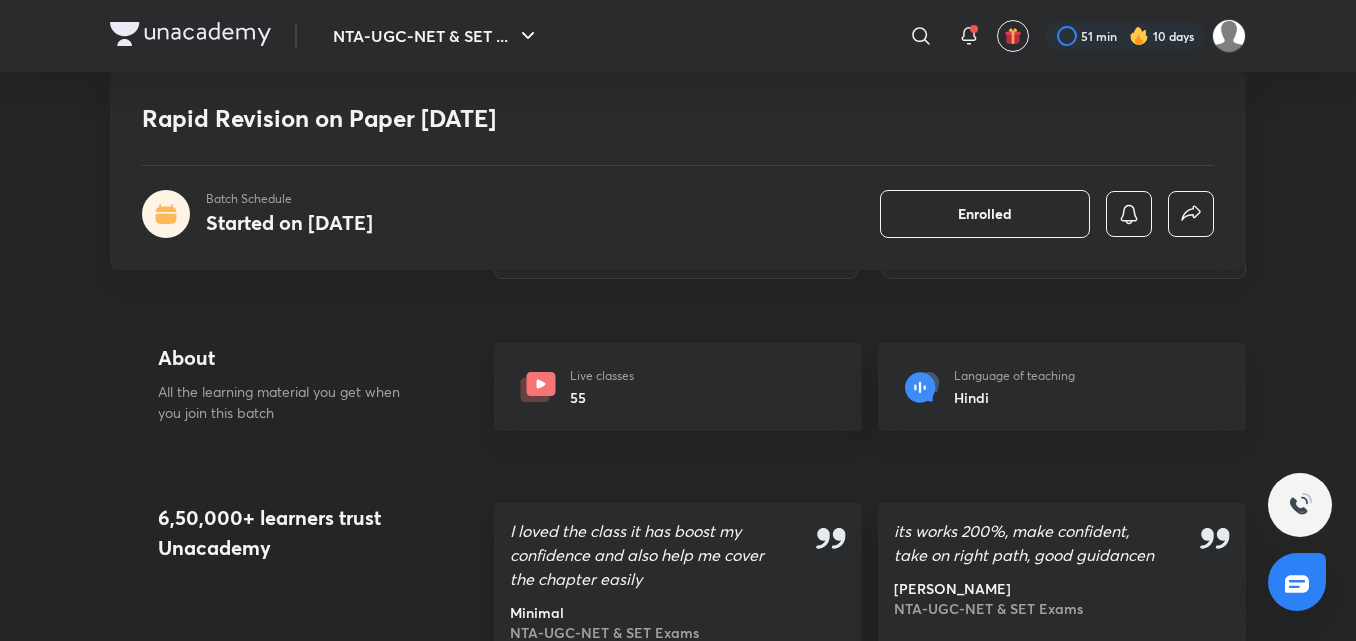 scroll, scrollTop: 1280, scrollLeft: 0, axis: vertical 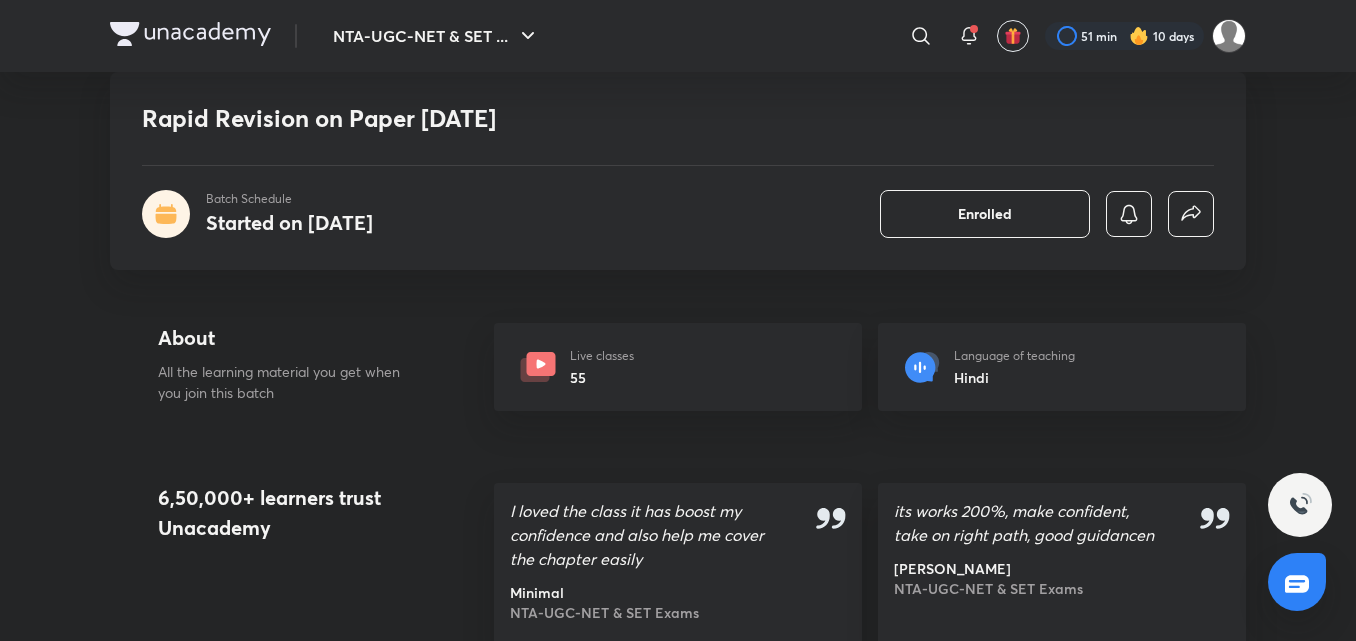click on "Live classes 55" at bounding box center [678, 367] 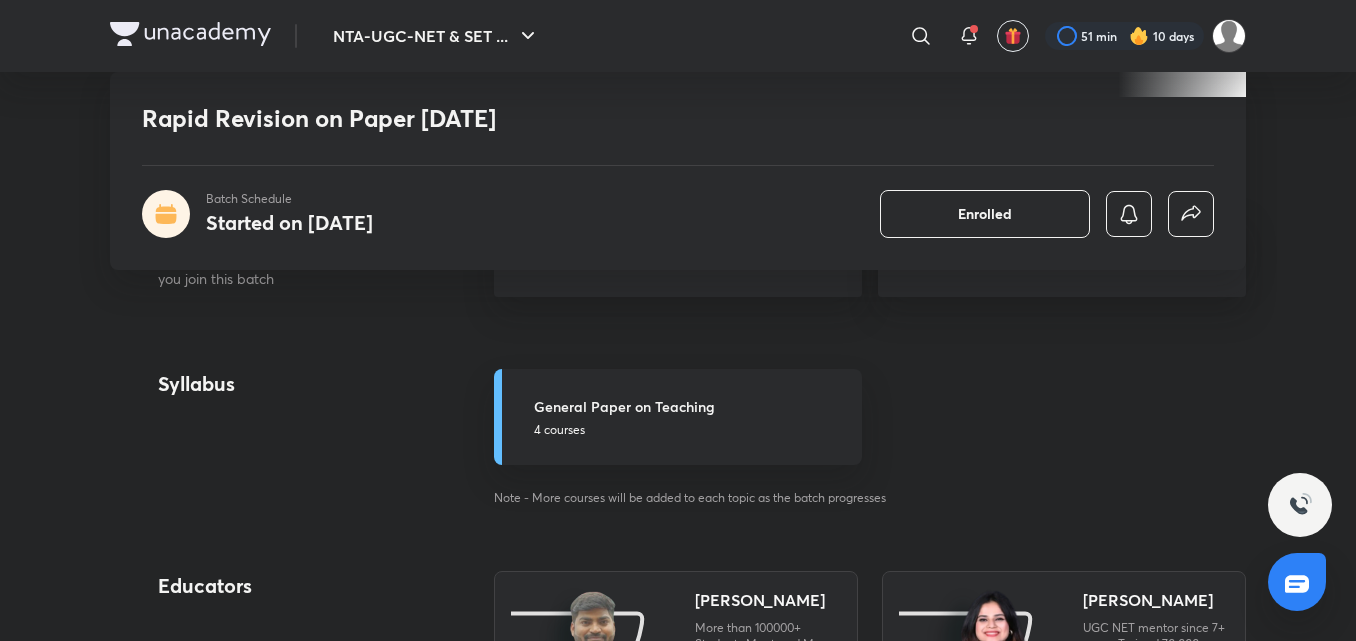 scroll, scrollTop: 720, scrollLeft: 0, axis: vertical 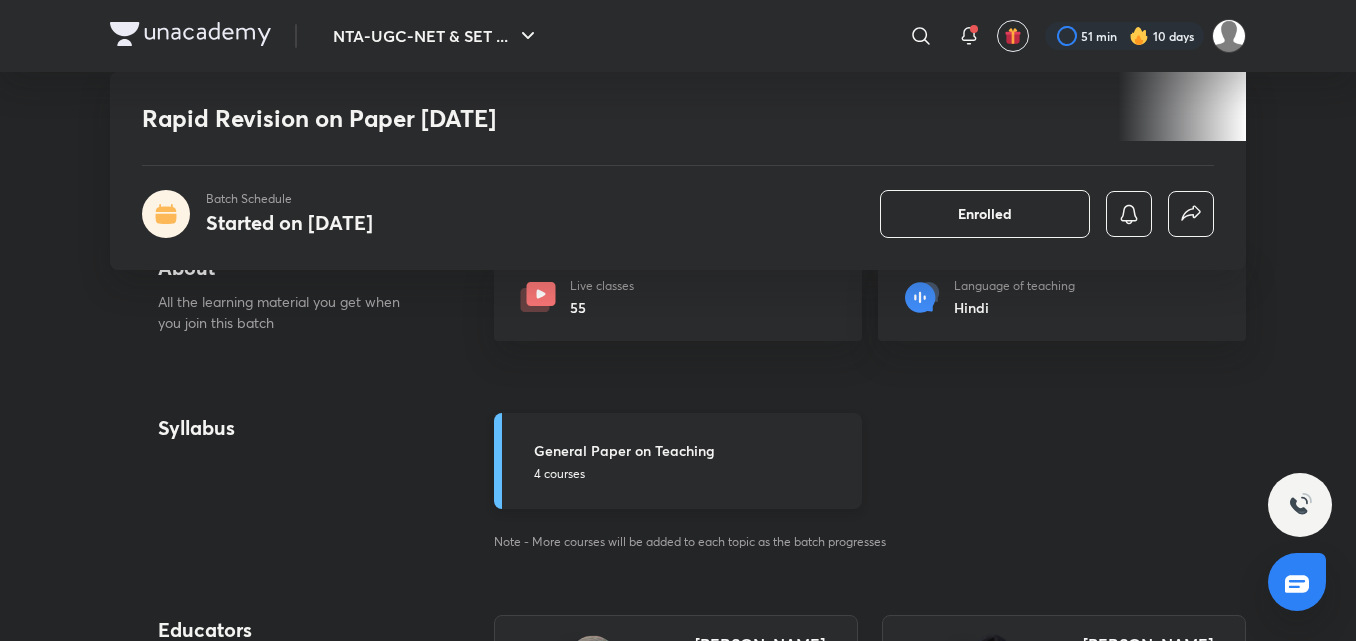click on "General Paper on Teaching" at bounding box center (692, 450) 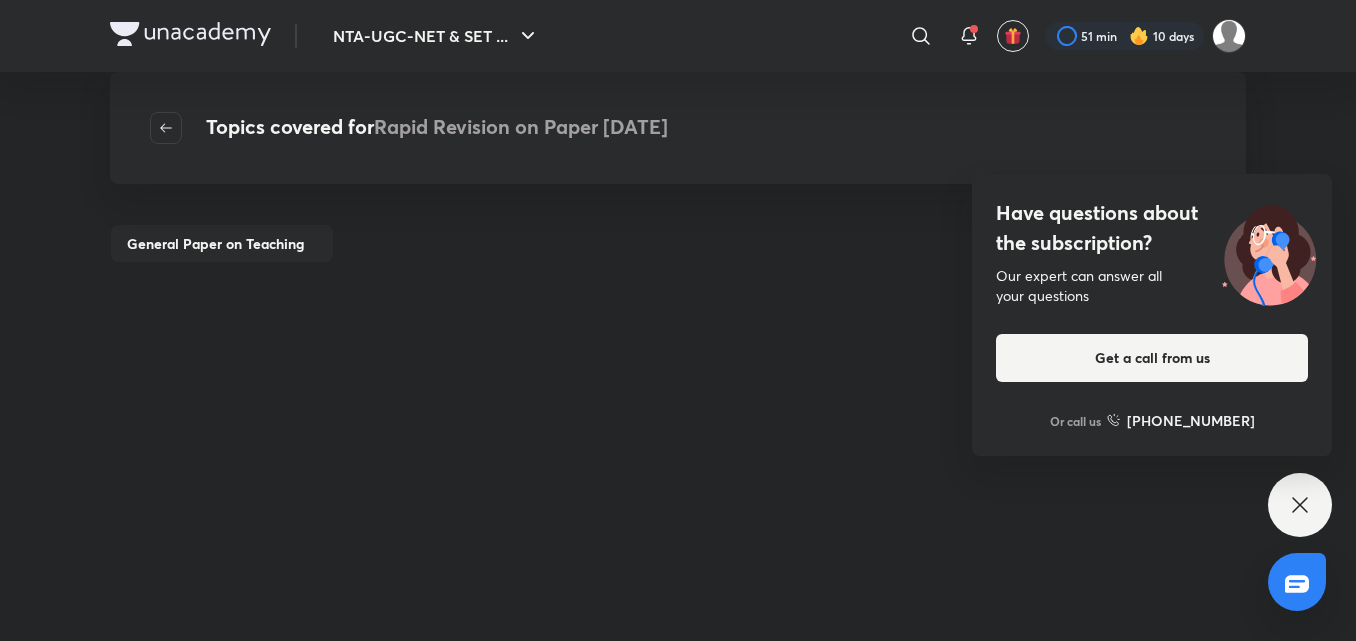scroll, scrollTop: 120, scrollLeft: 0, axis: vertical 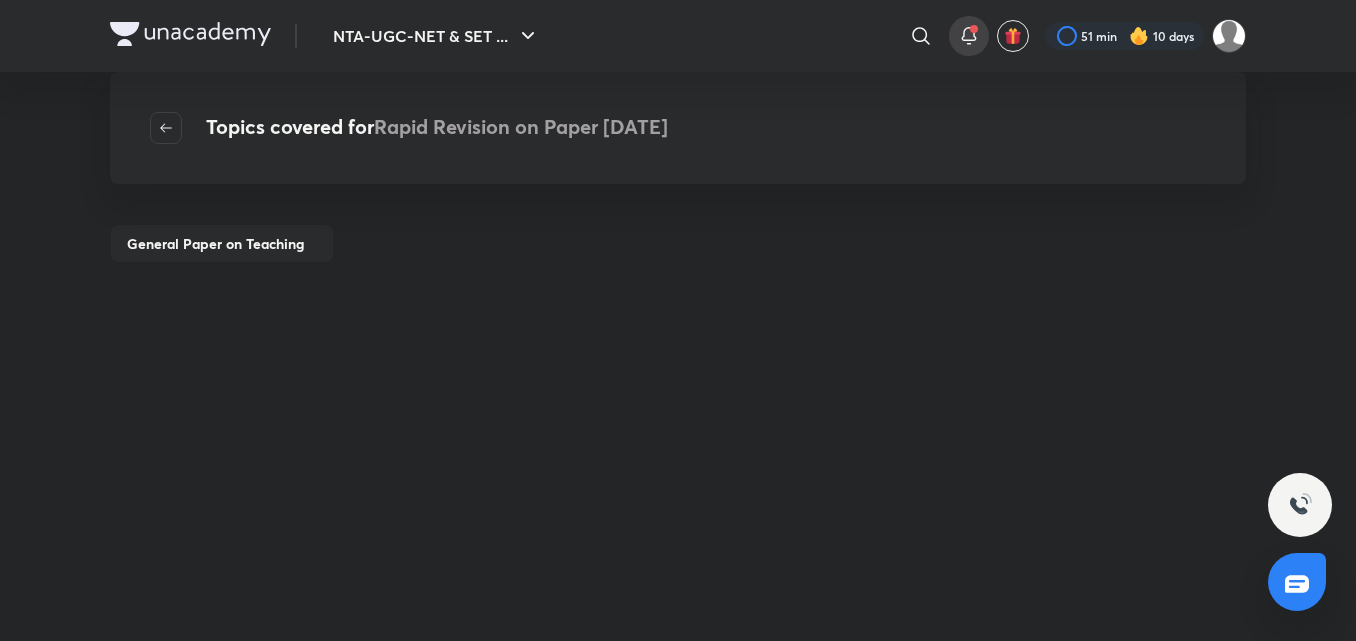 click 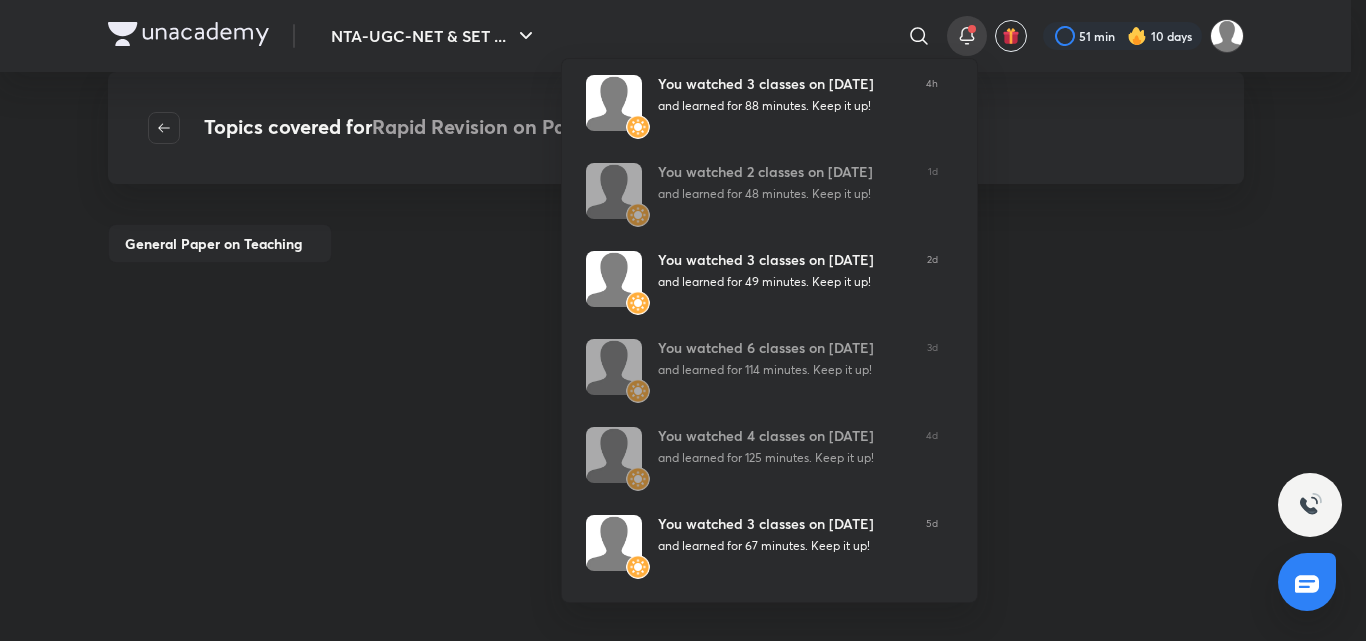 click at bounding box center [683, 320] 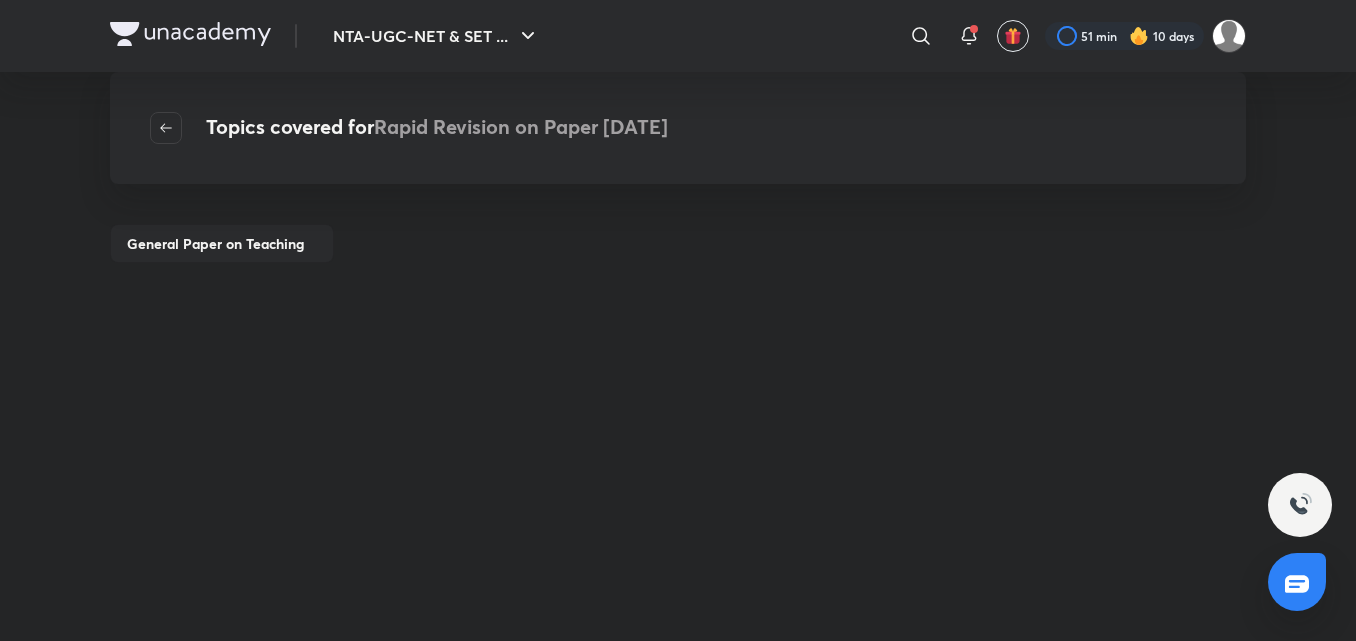 scroll, scrollTop: 280, scrollLeft: 0, axis: vertical 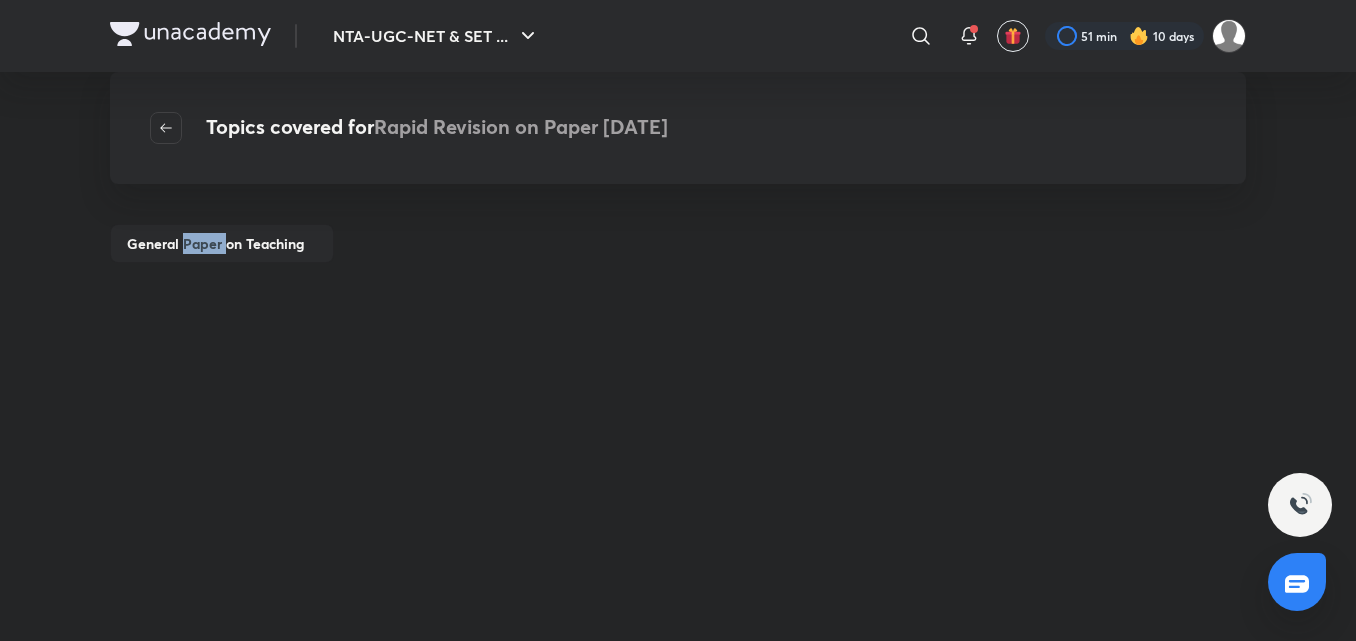 click on "General Paper on Teaching" at bounding box center [222, 243] 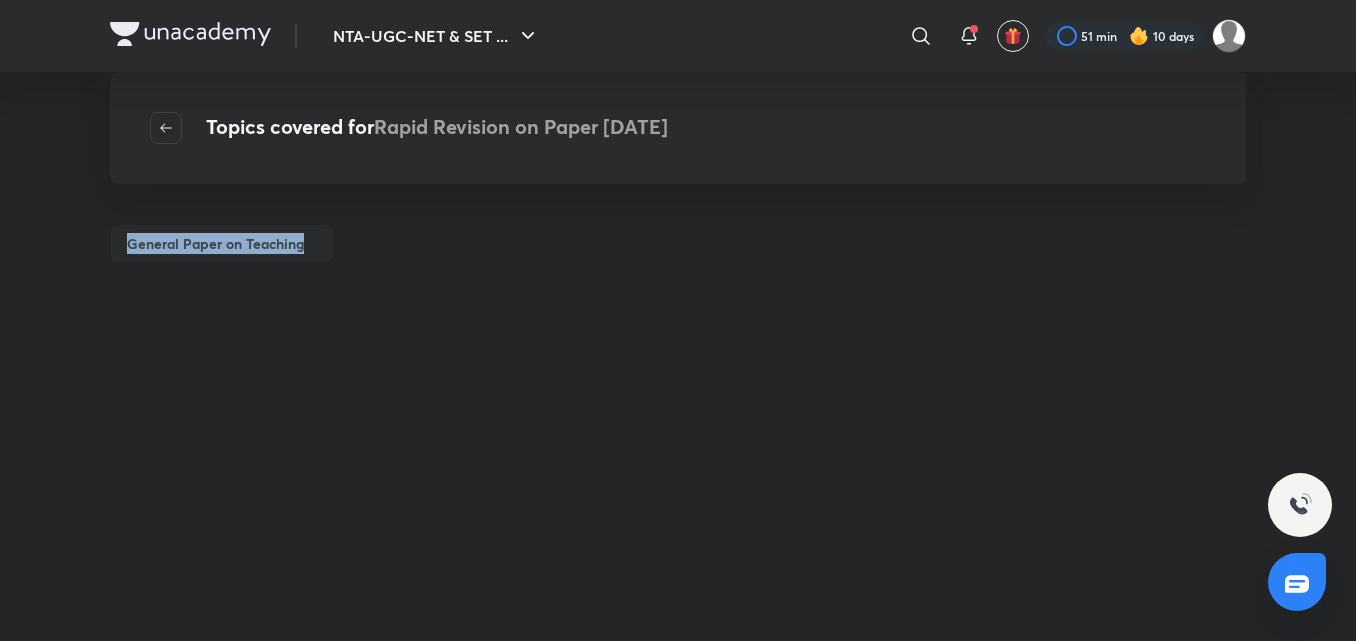 click on "General Paper on Teaching" at bounding box center (222, 243) 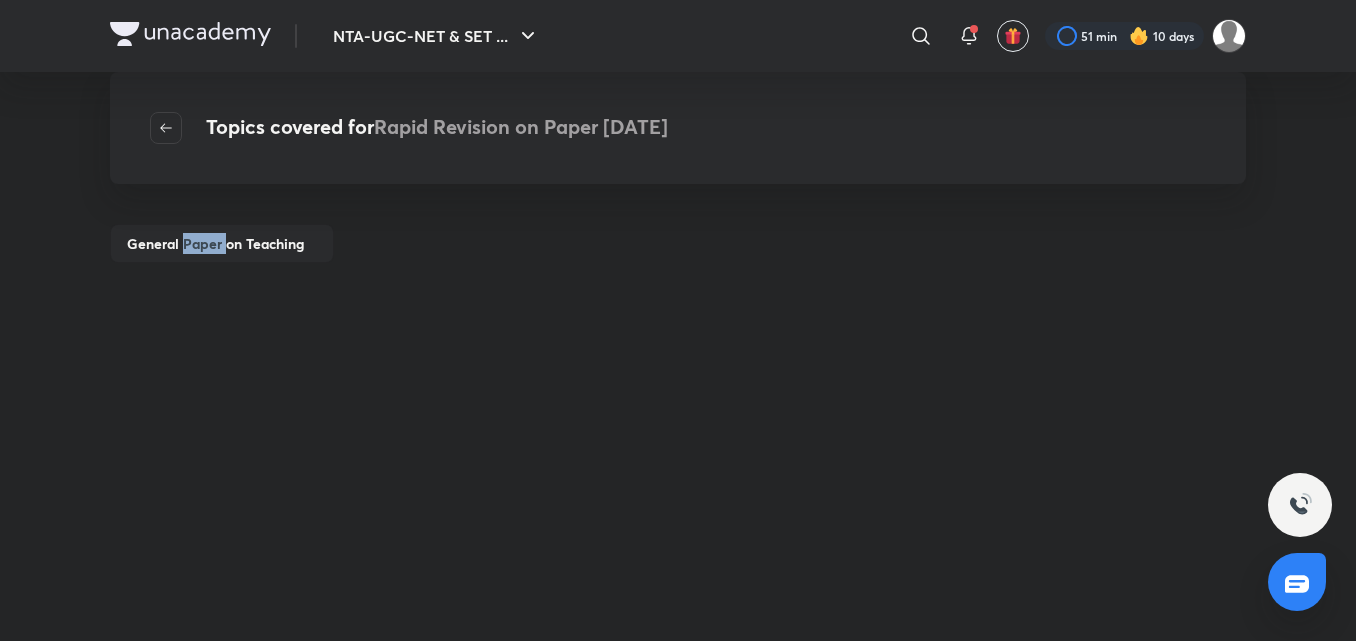 click on "General Paper on Teaching" at bounding box center [222, 243] 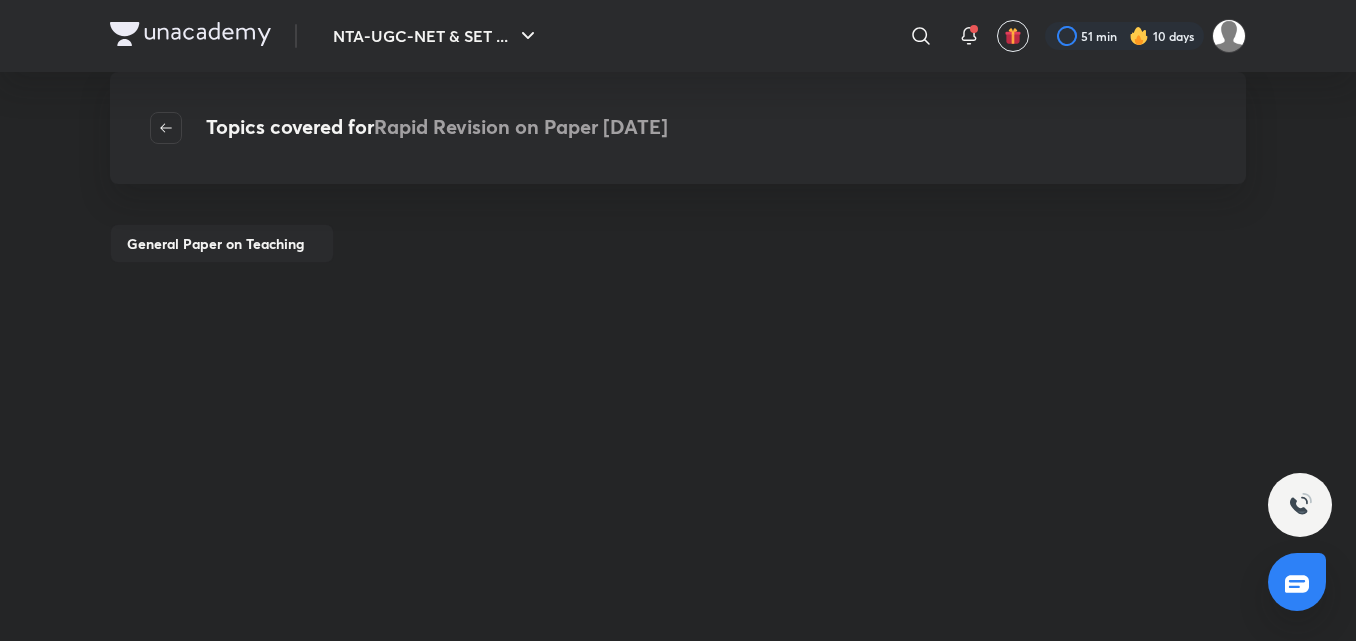 click on "General Paper on Teaching" at bounding box center [222, 243] 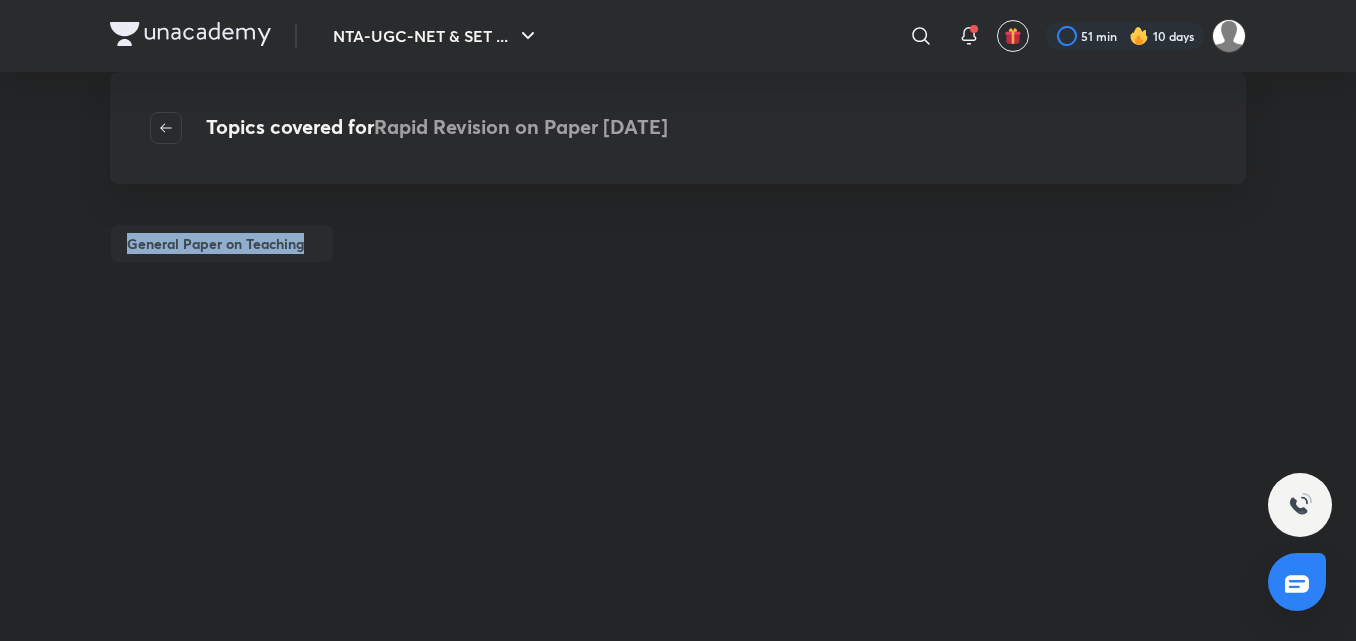 click on "General Paper on Teaching" at bounding box center (222, 243) 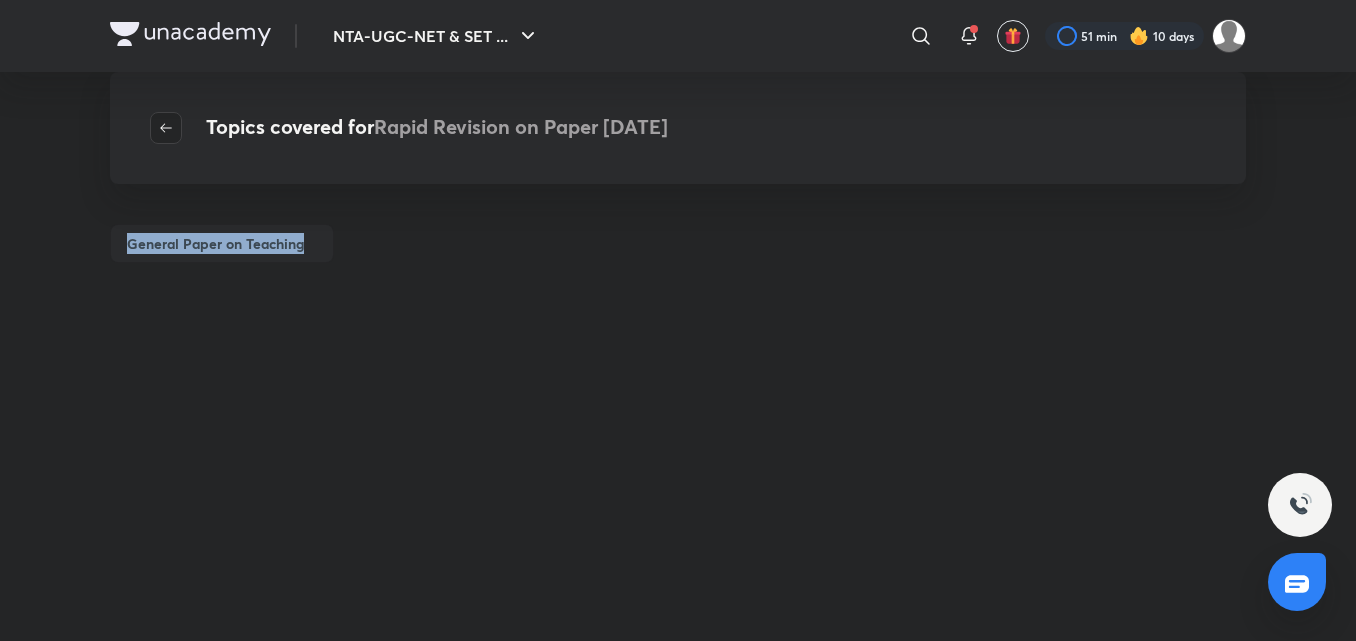 click 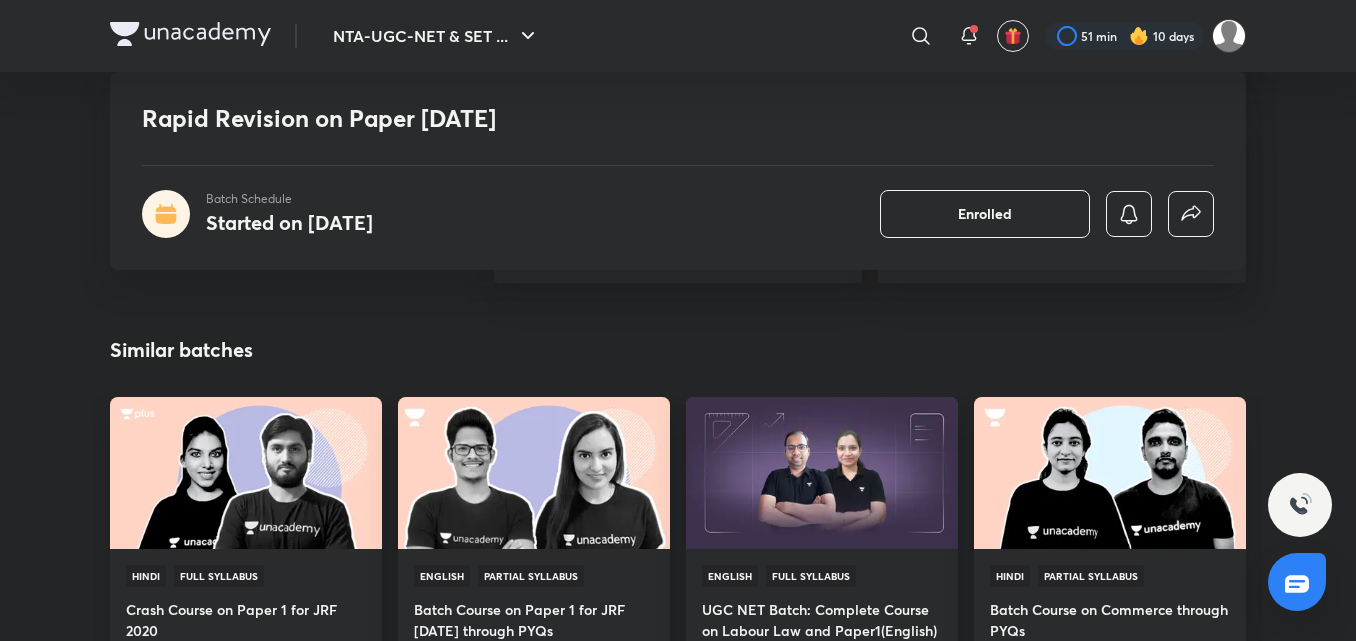 scroll, scrollTop: 1920, scrollLeft: 0, axis: vertical 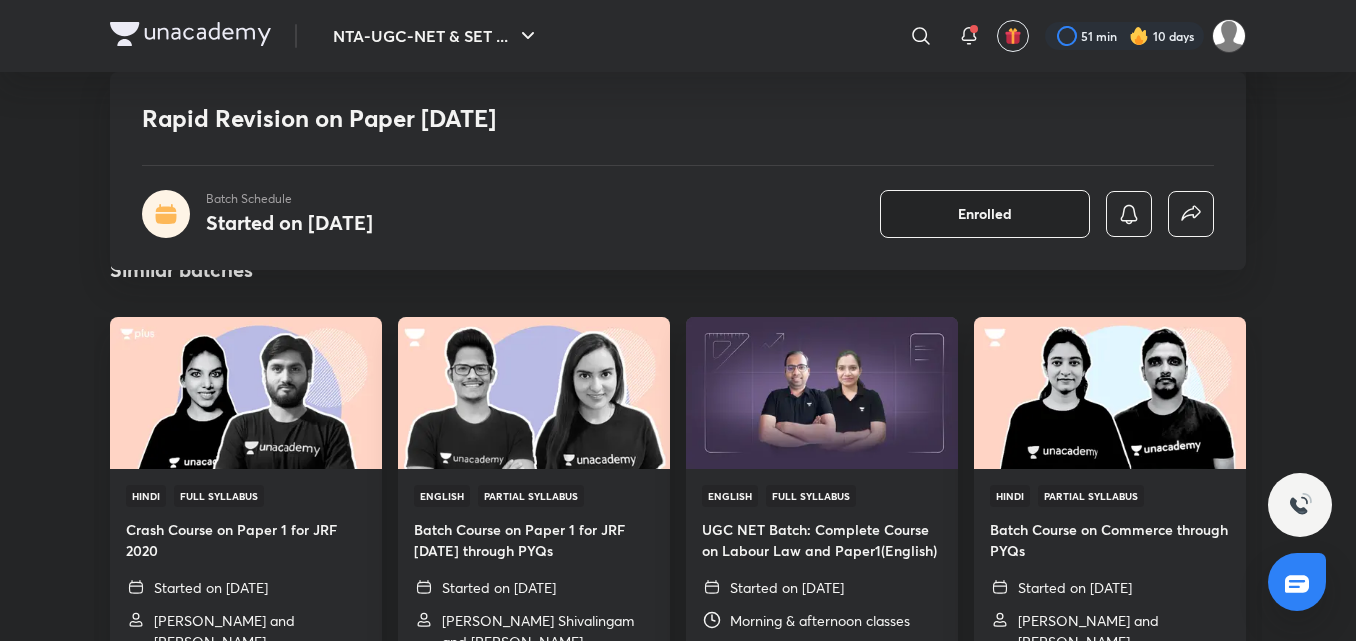 click on "Enrolled" at bounding box center (985, 214) 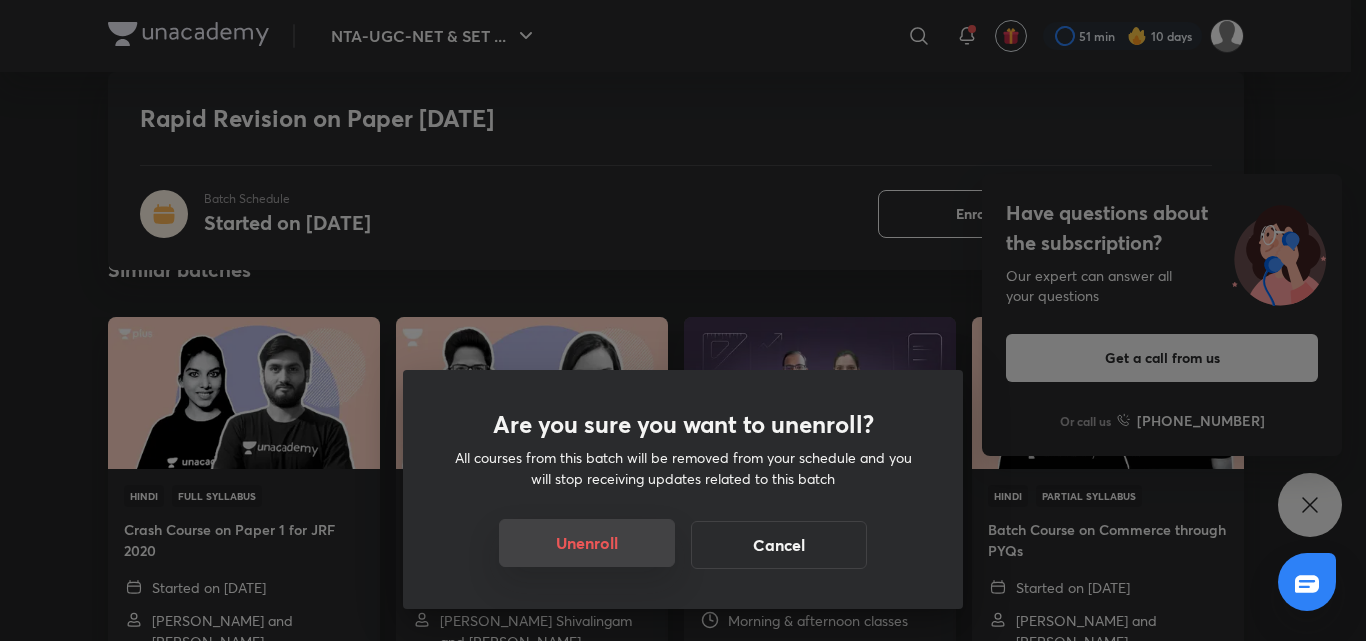click on "Unenroll" at bounding box center (587, 543) 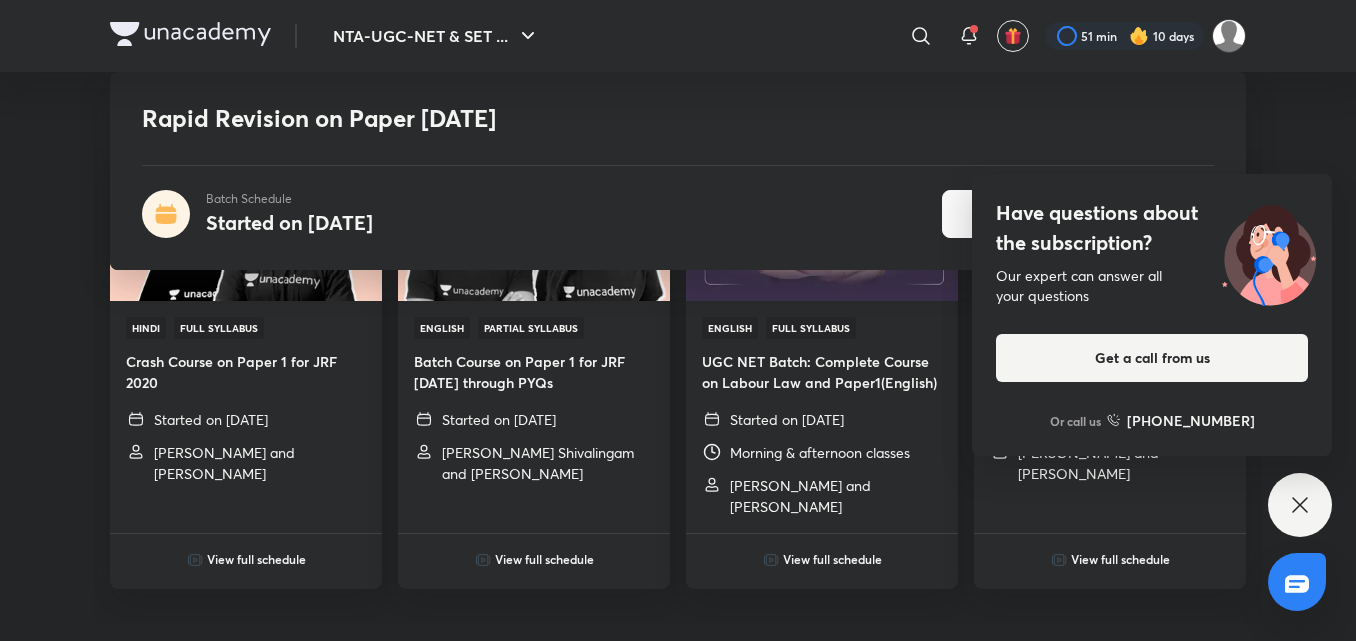 scroll, scrollTop: 1752, scrollLeft: 0, axis: vertical 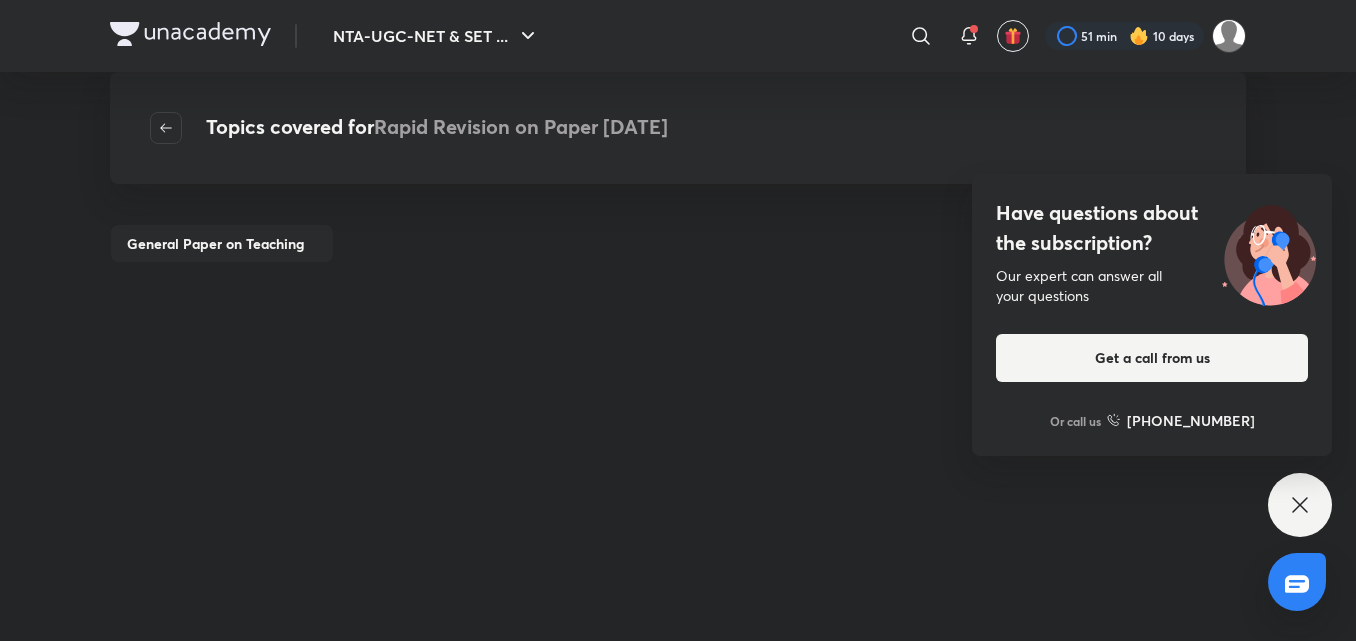click on "Have questions about the subscription? Our expert can answer all your questions Get a call from us Or call us +91 8585858585" at bounding box center (1300, 505) 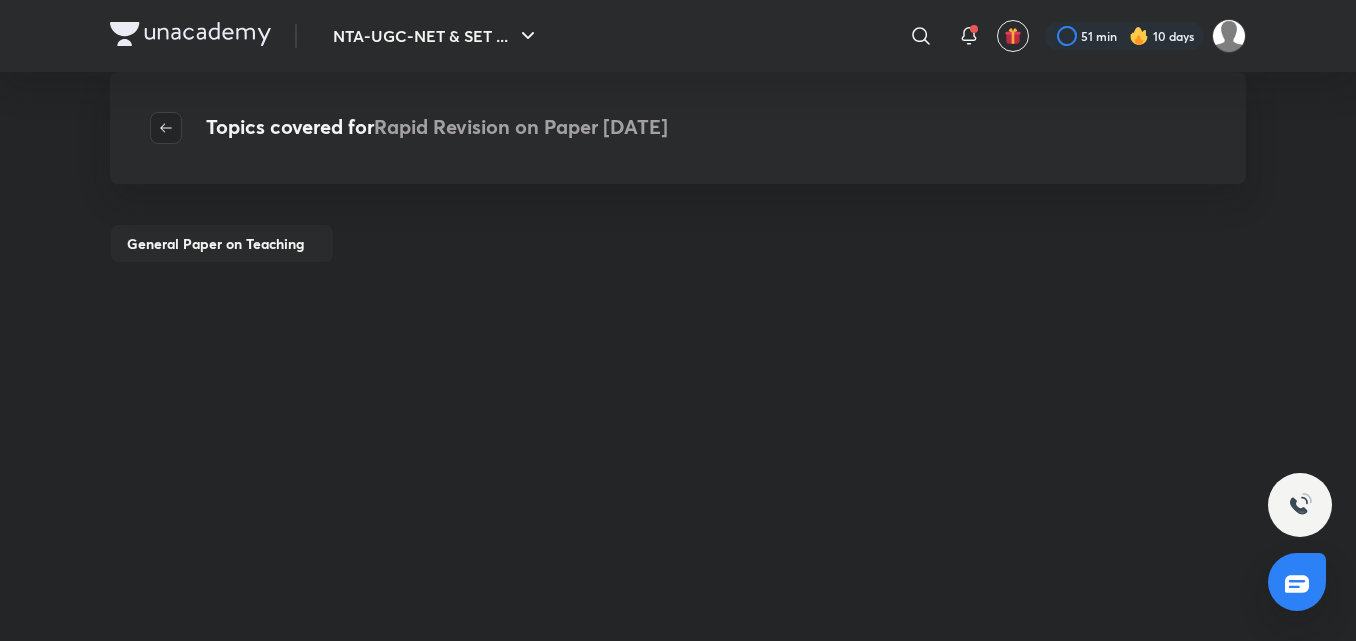 click at bounding box center (166, 128) 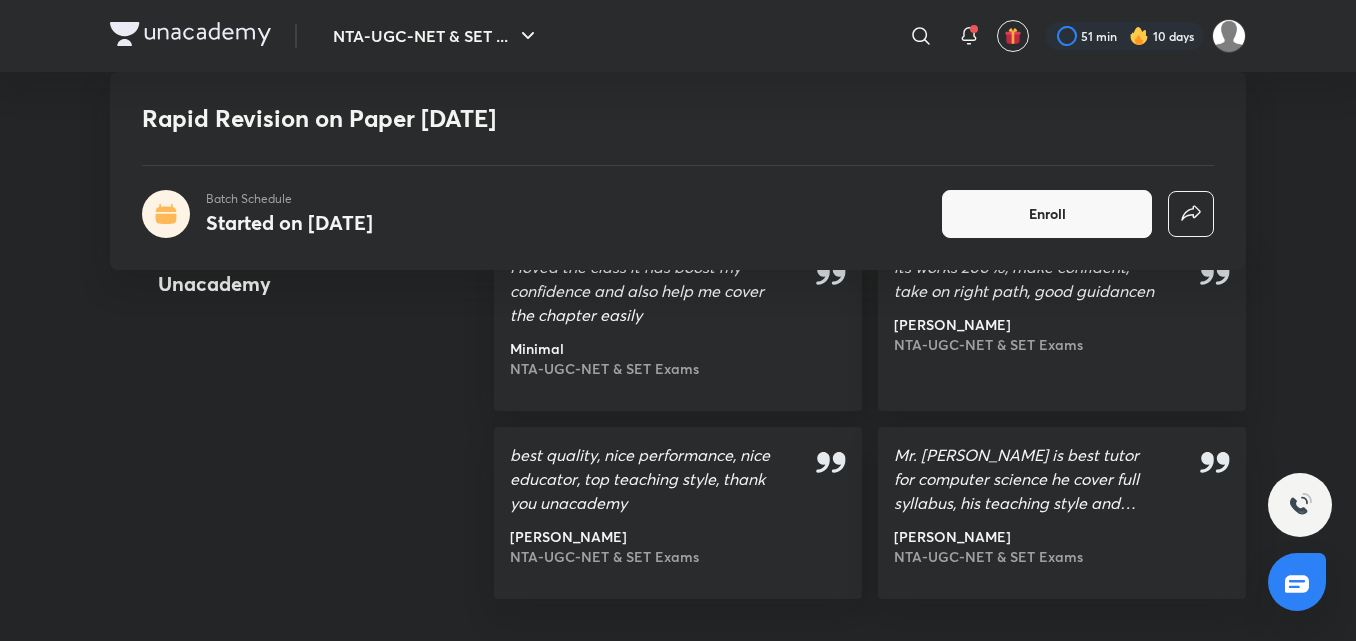 scroll, scrollTop: 1600, scrollLeft: 0, axis: vertical 